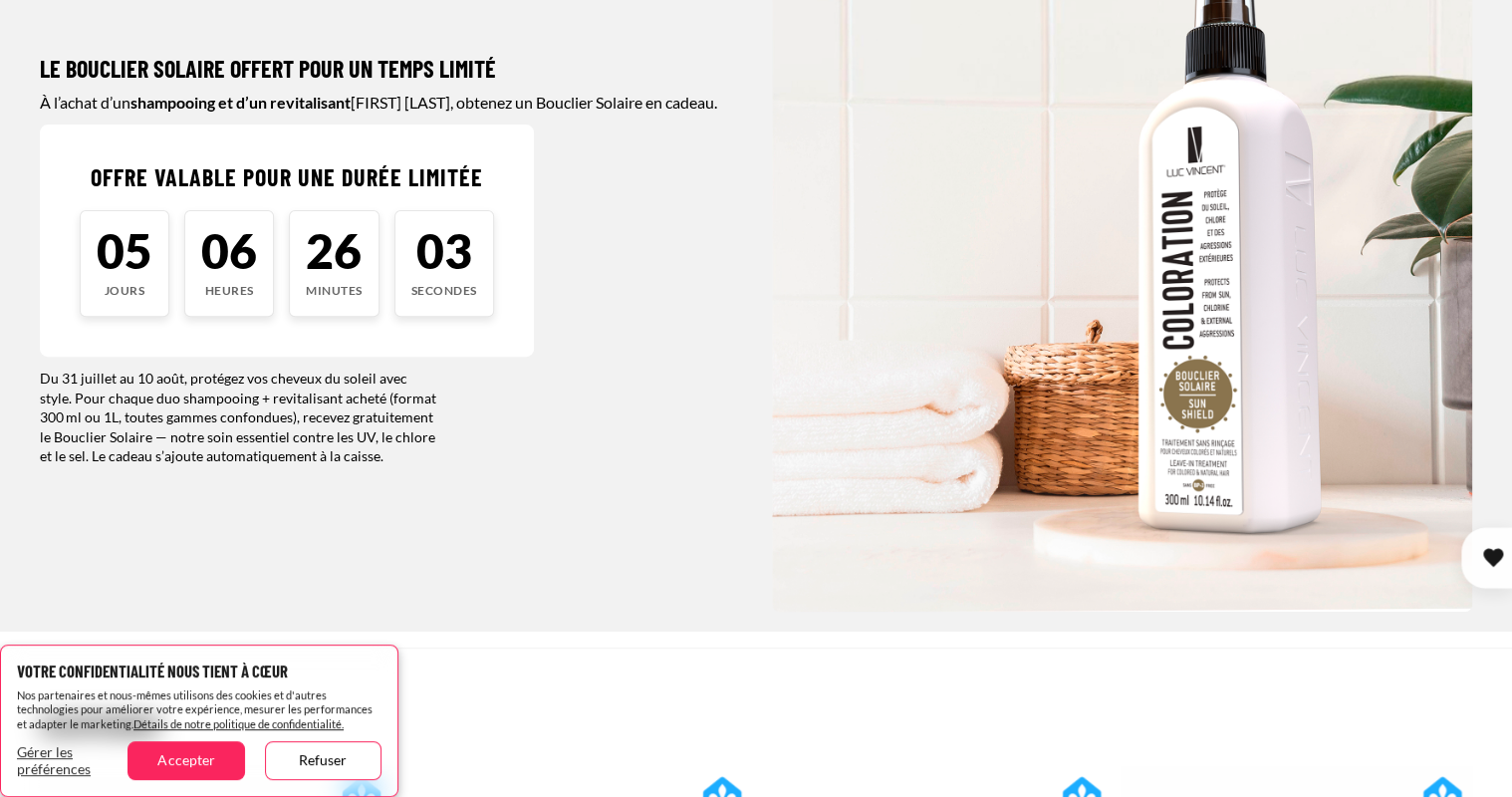 scroll, scrollTop: 299, scrollLeft: 0, axis: vertical 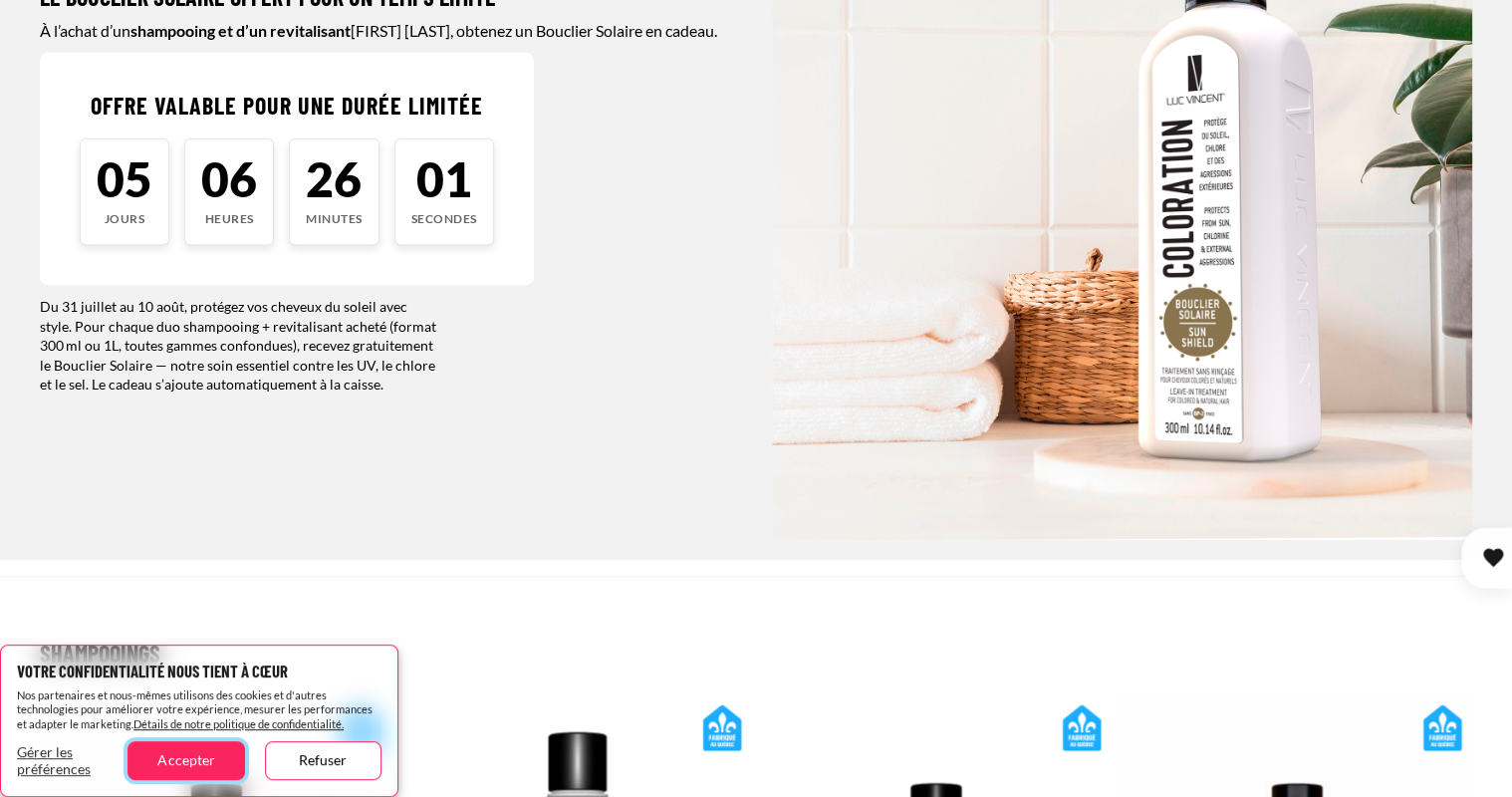 click on "Accepter" at bounding box center [185, 760] 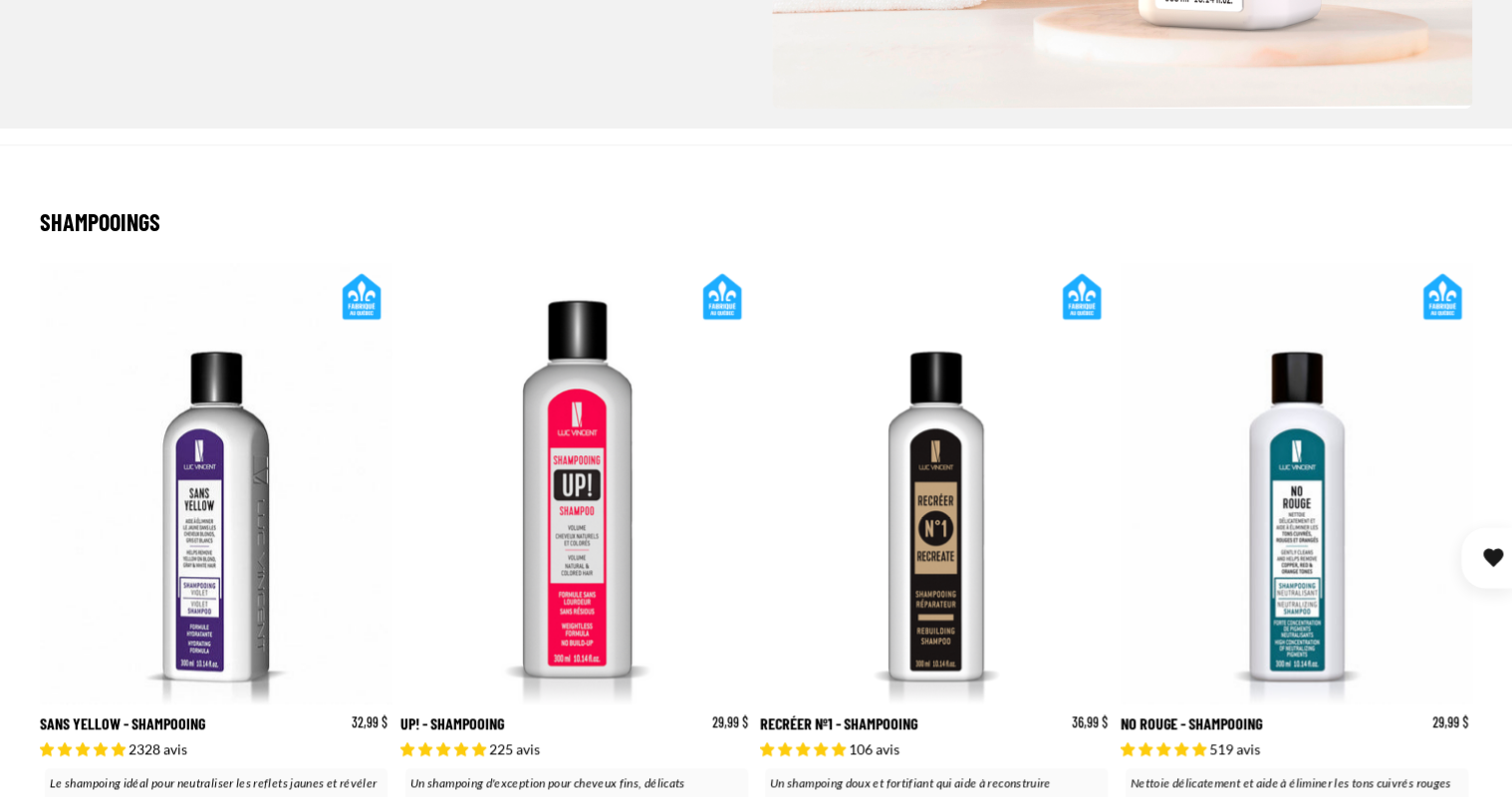 scroll, scrollTop: 797, scrollLeft: 0, axis: vertical 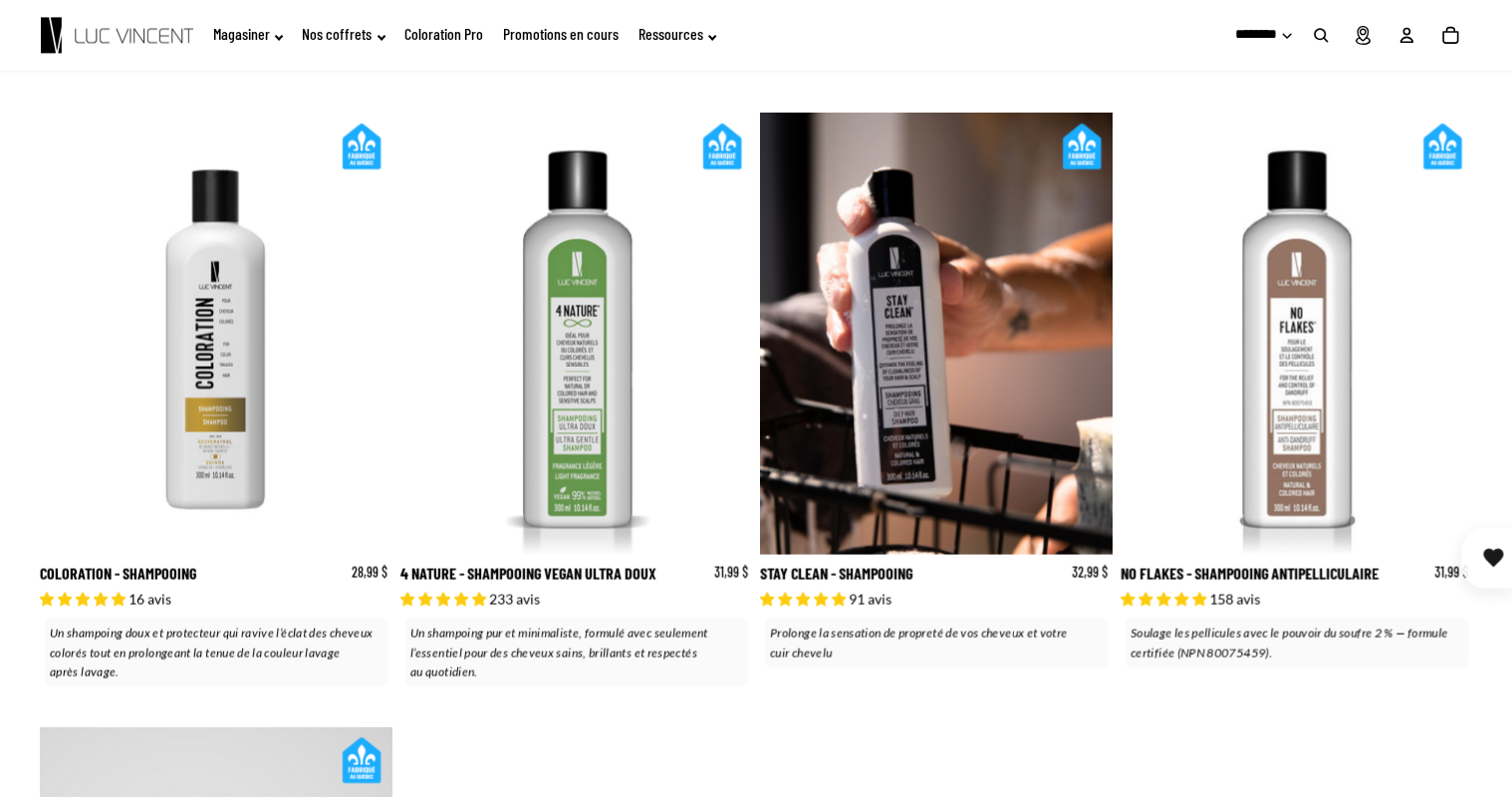click 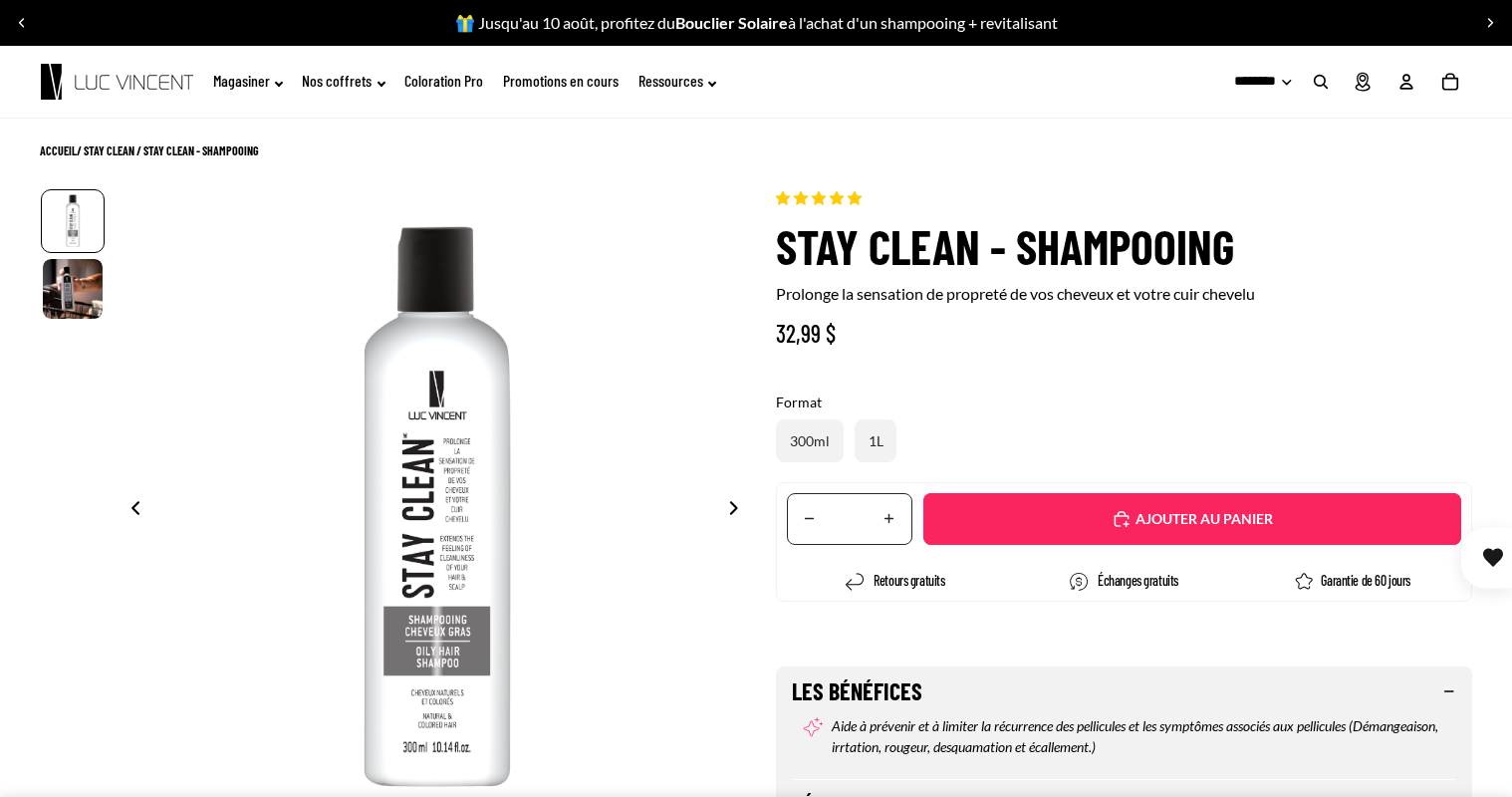 scroll, scrollTop: 0, scrollLeft: 0, axis: both 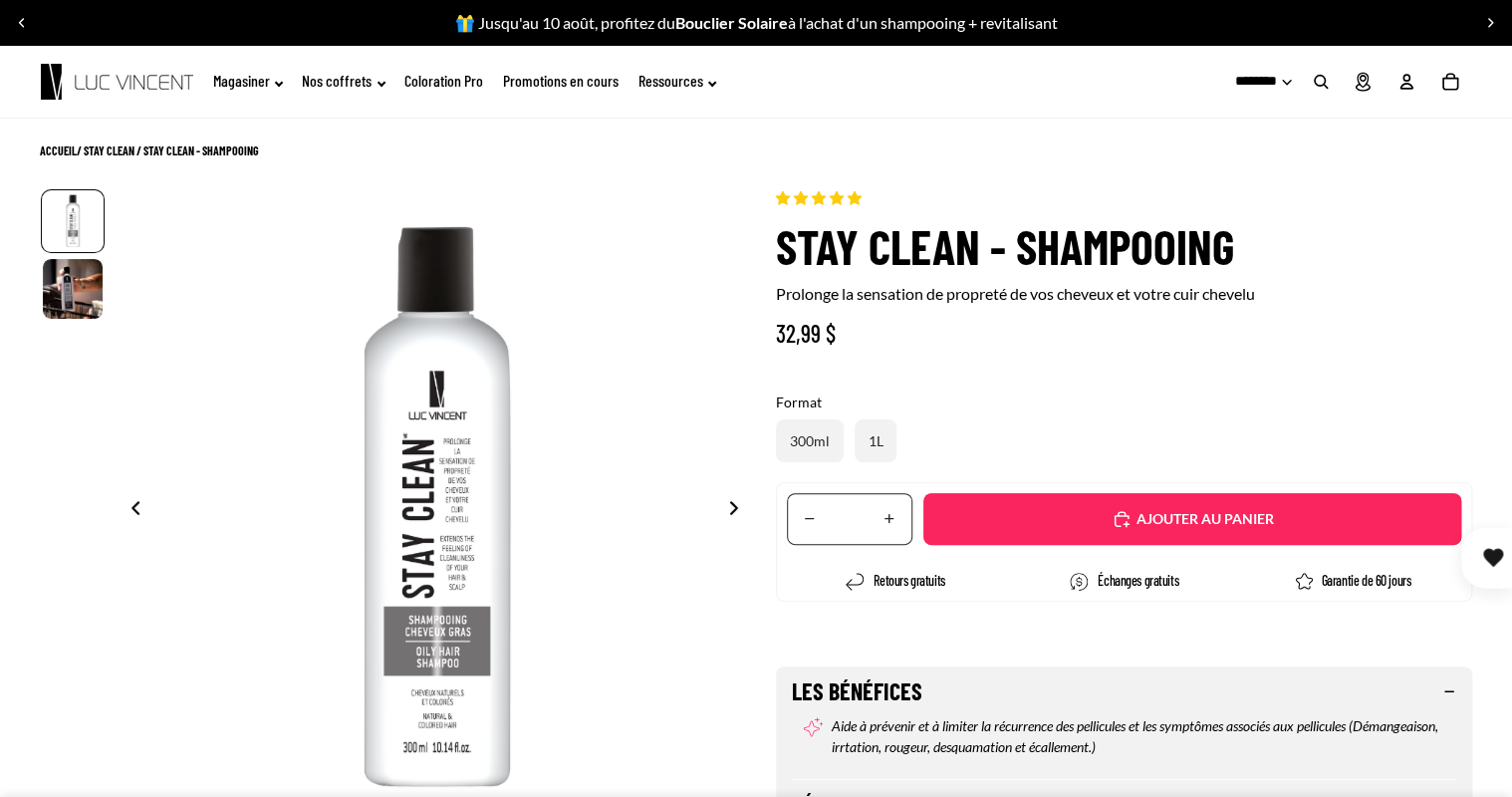 select on "**********" 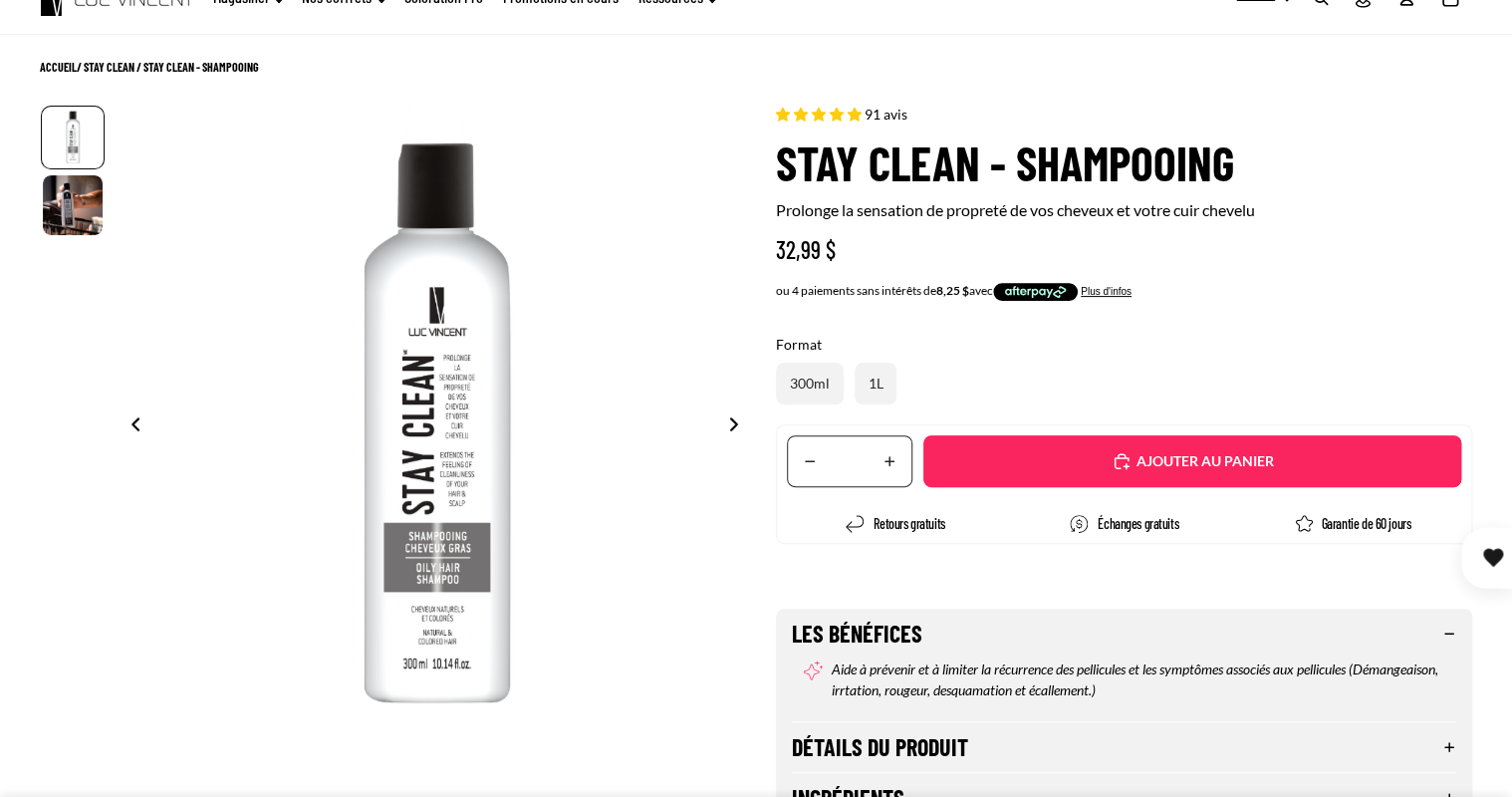 scroll, scrollTop: 0, scrollLeft: 0, axis: both 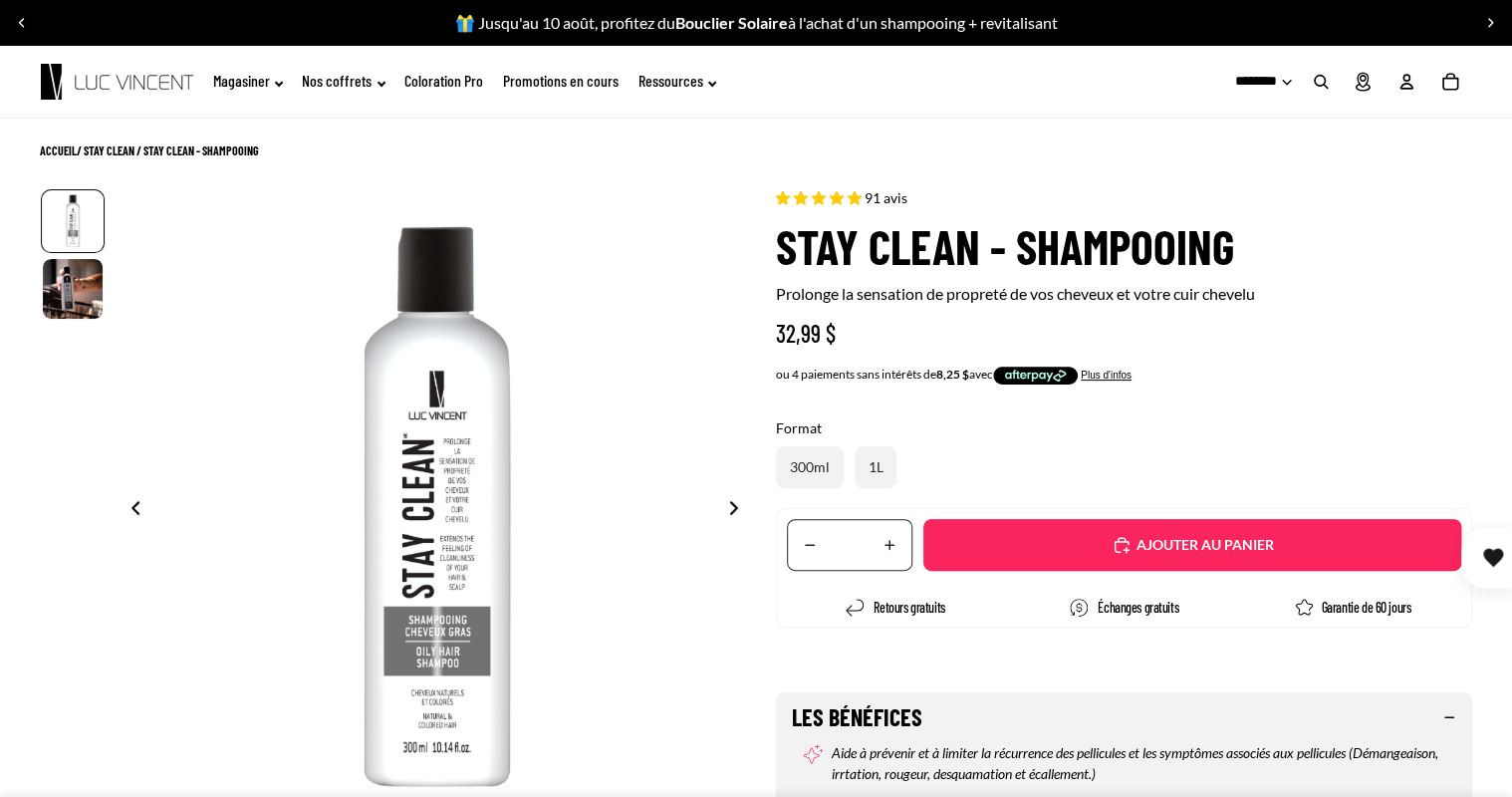 click 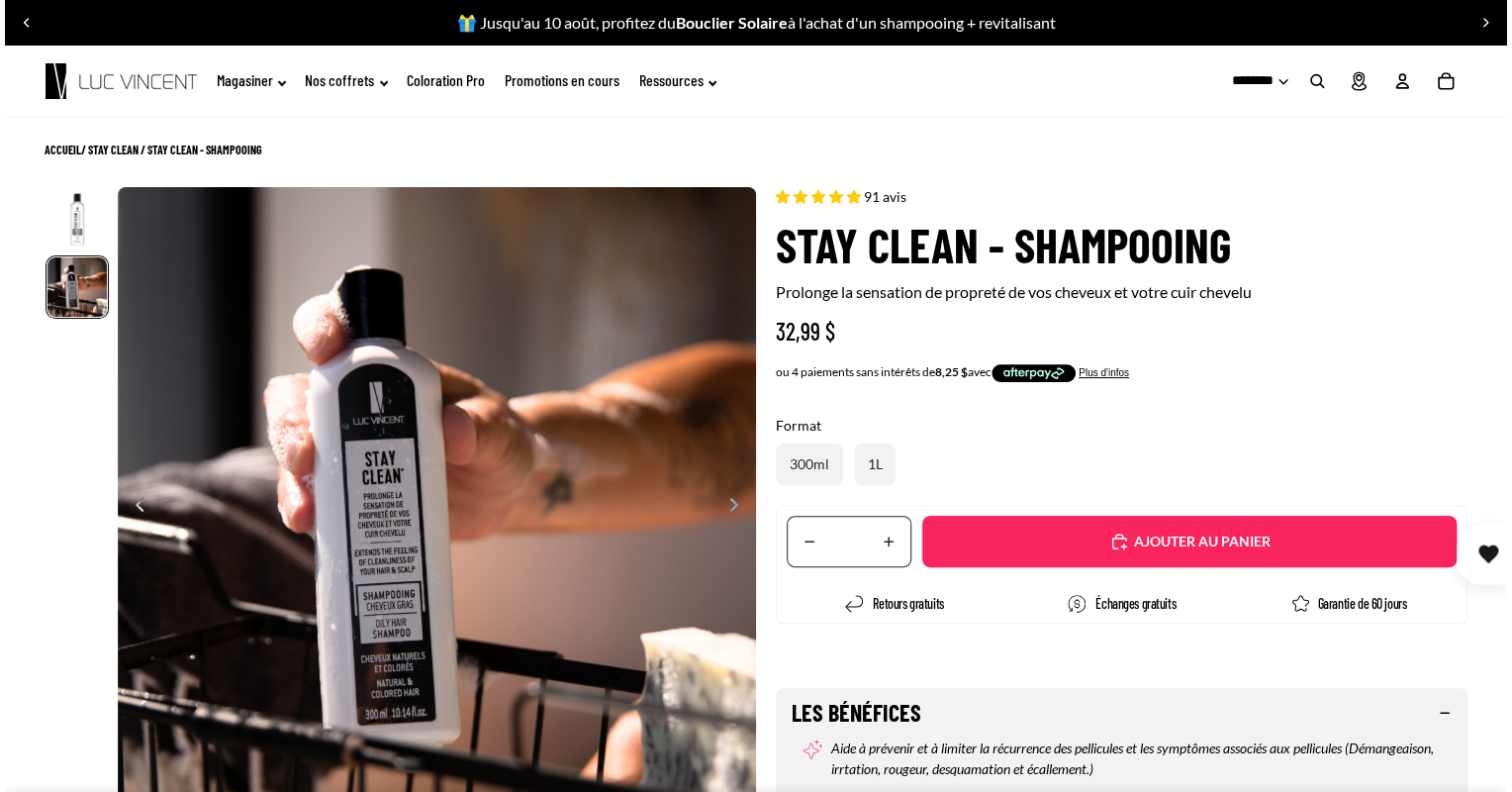 scroll, scrollTop: 0, scrollLeft: 637, axis: horizontal 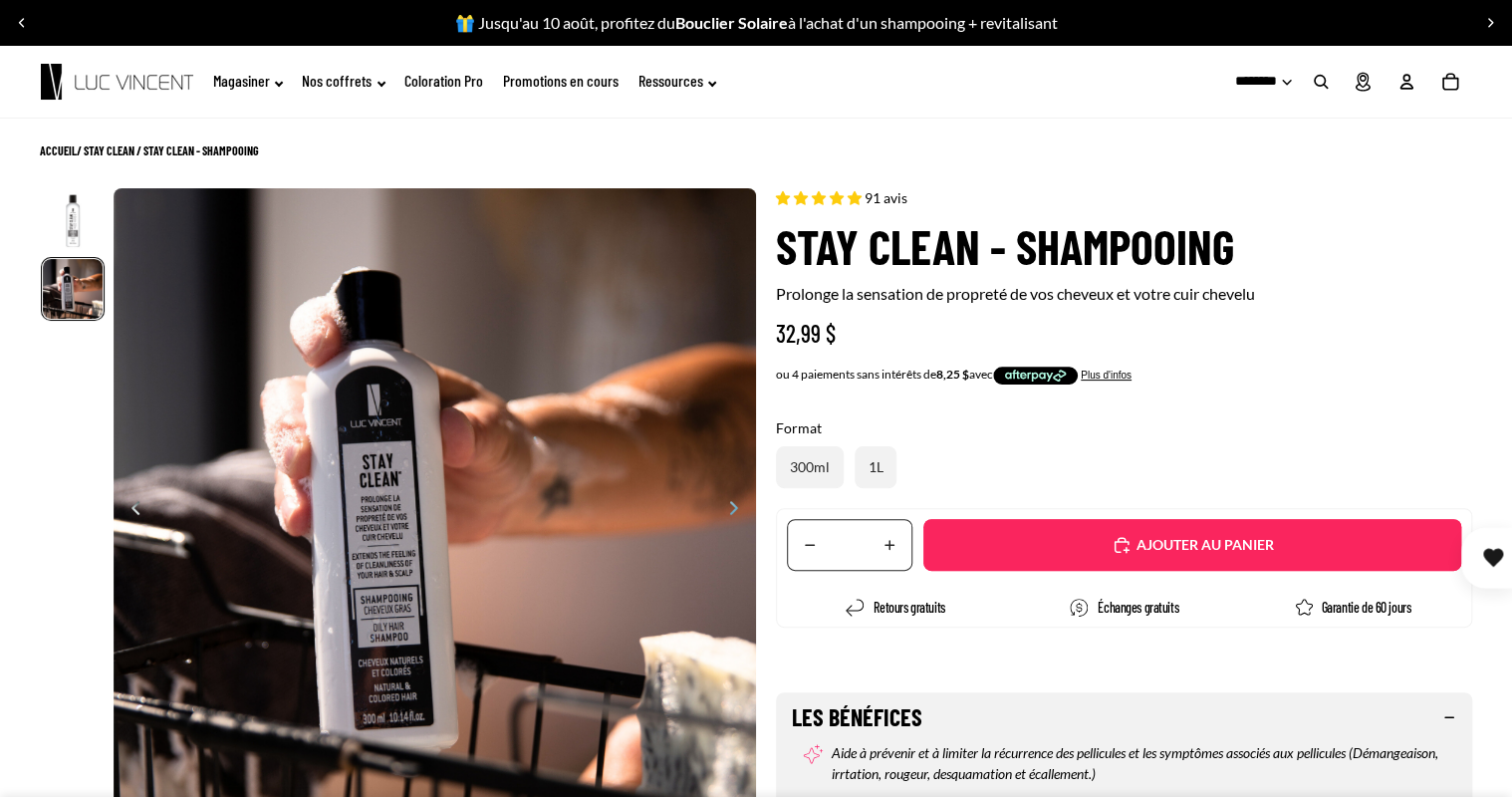 click on "Ajouté" at bounding box center (1192, 545) 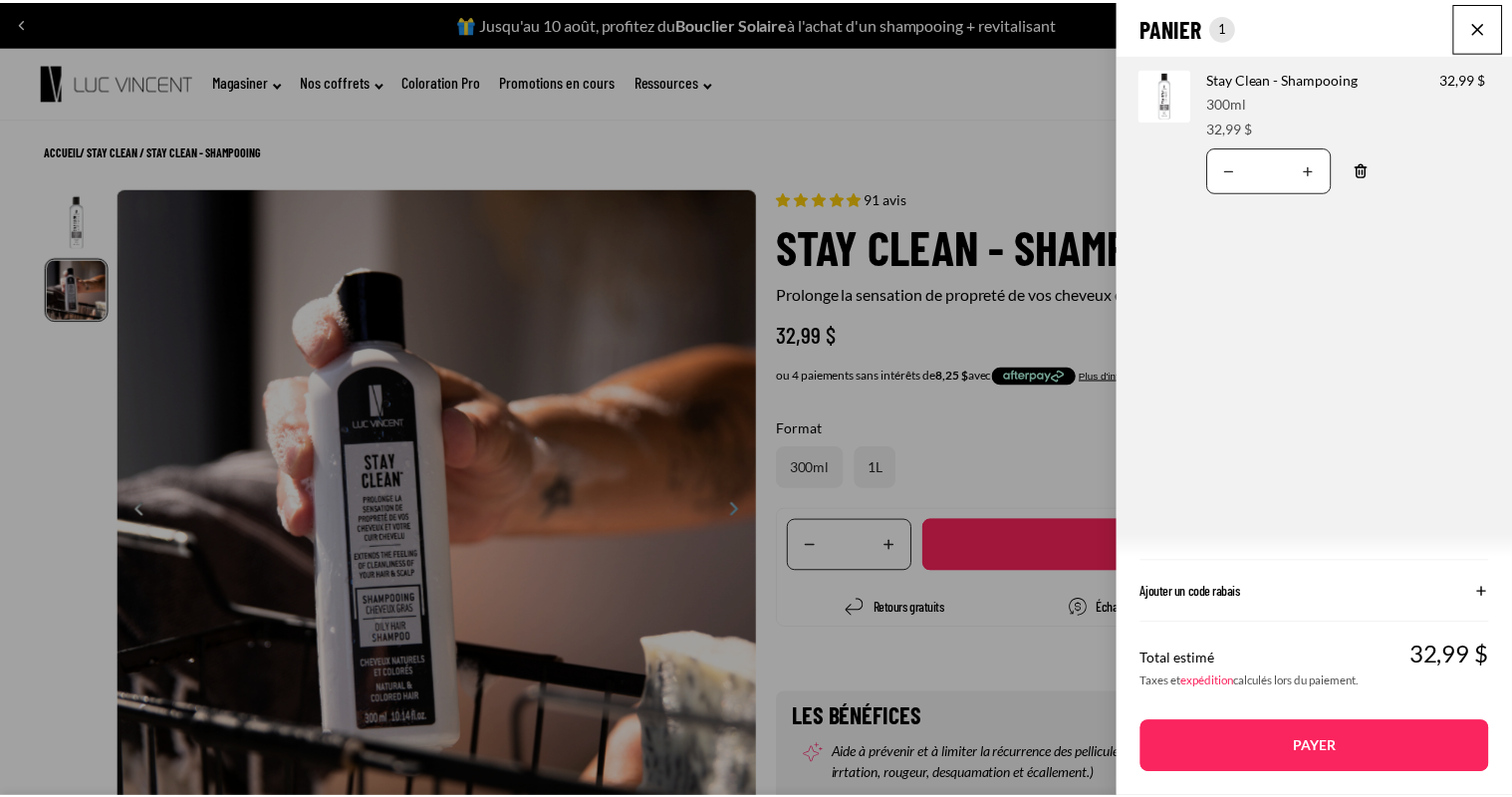 scroll, scrollTop: 0, scrollLeft: 642, axis: horizontal 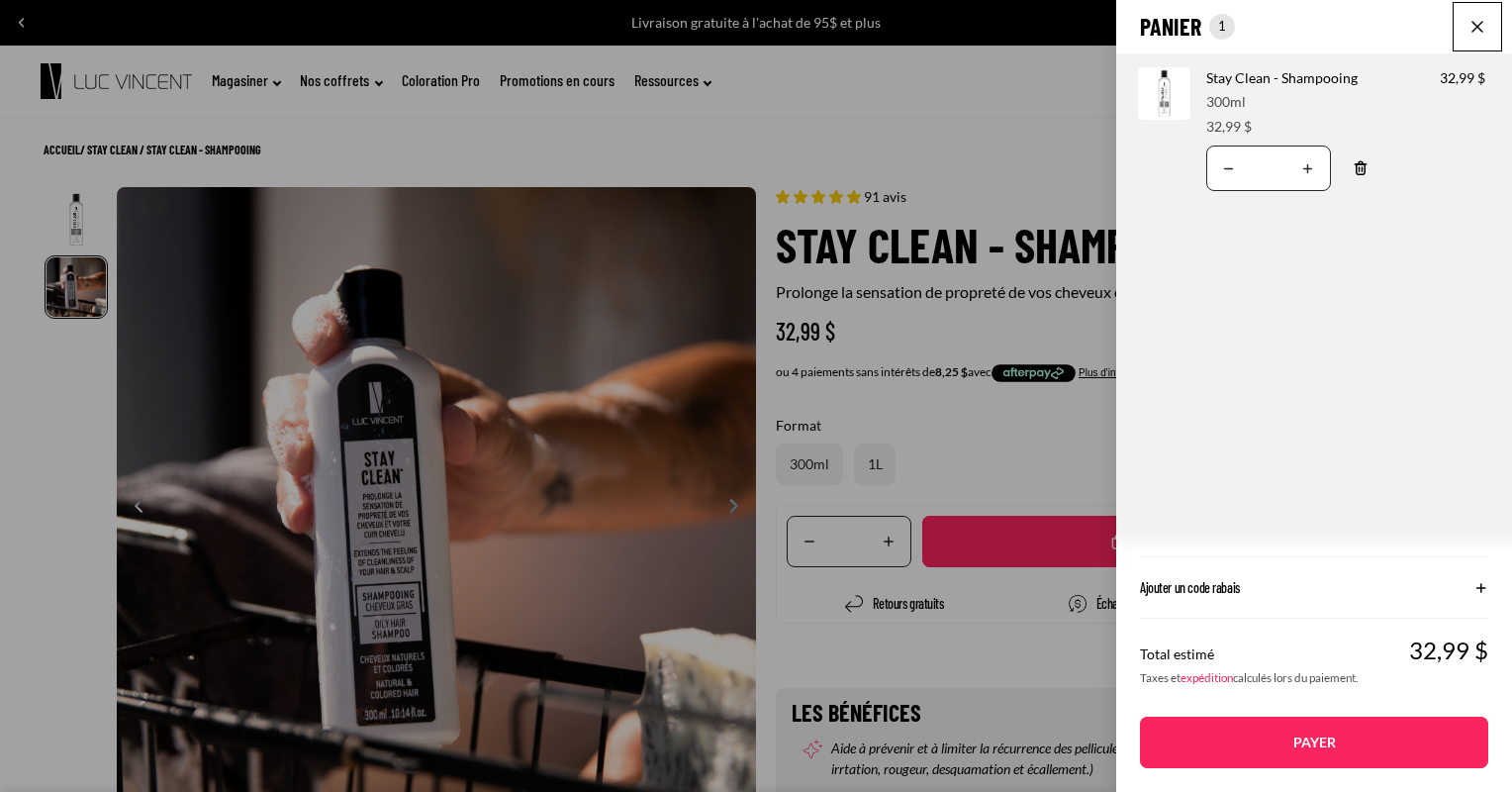 click on "Panier
Nombre total d'articles dans le panier: 1
1
1
Total du panier
32,99CAD
Image de produit
Informations sur le produit
Quantité
Nombre total de produits
Stay Clean - Shampooing
Format:
300ml Prix" 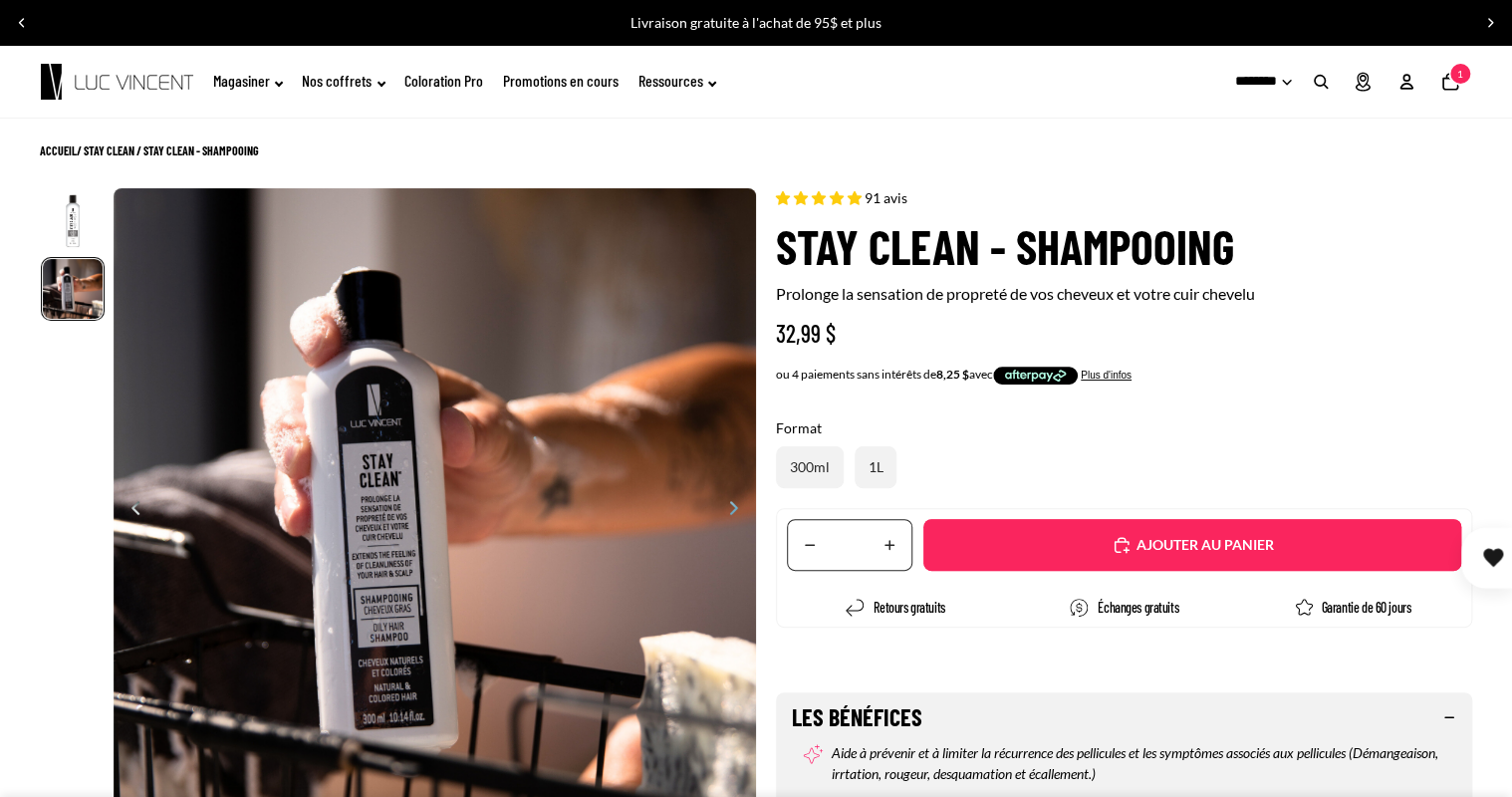 click at bounding box center (22, 23) 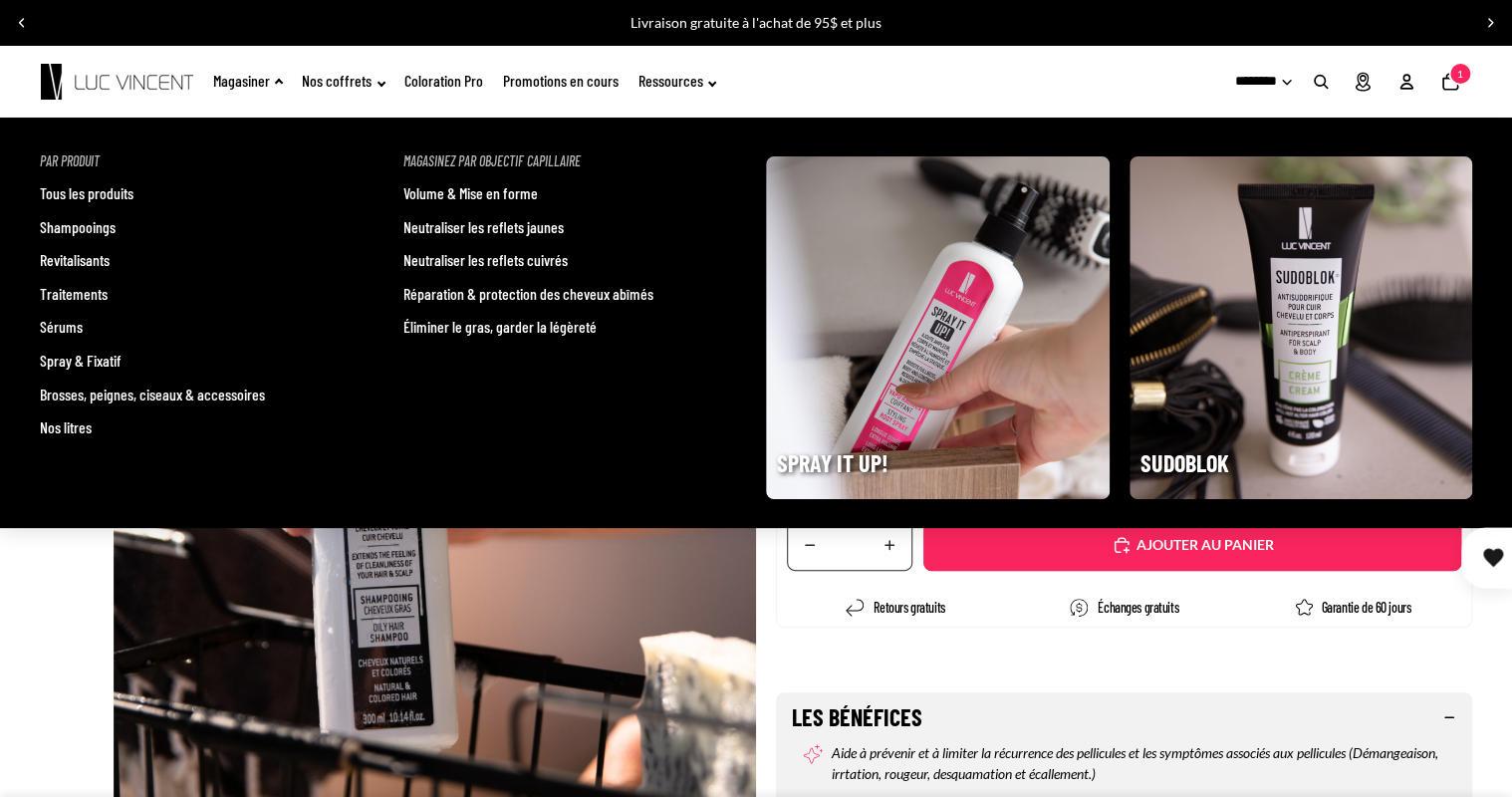 click on "Magasiner" 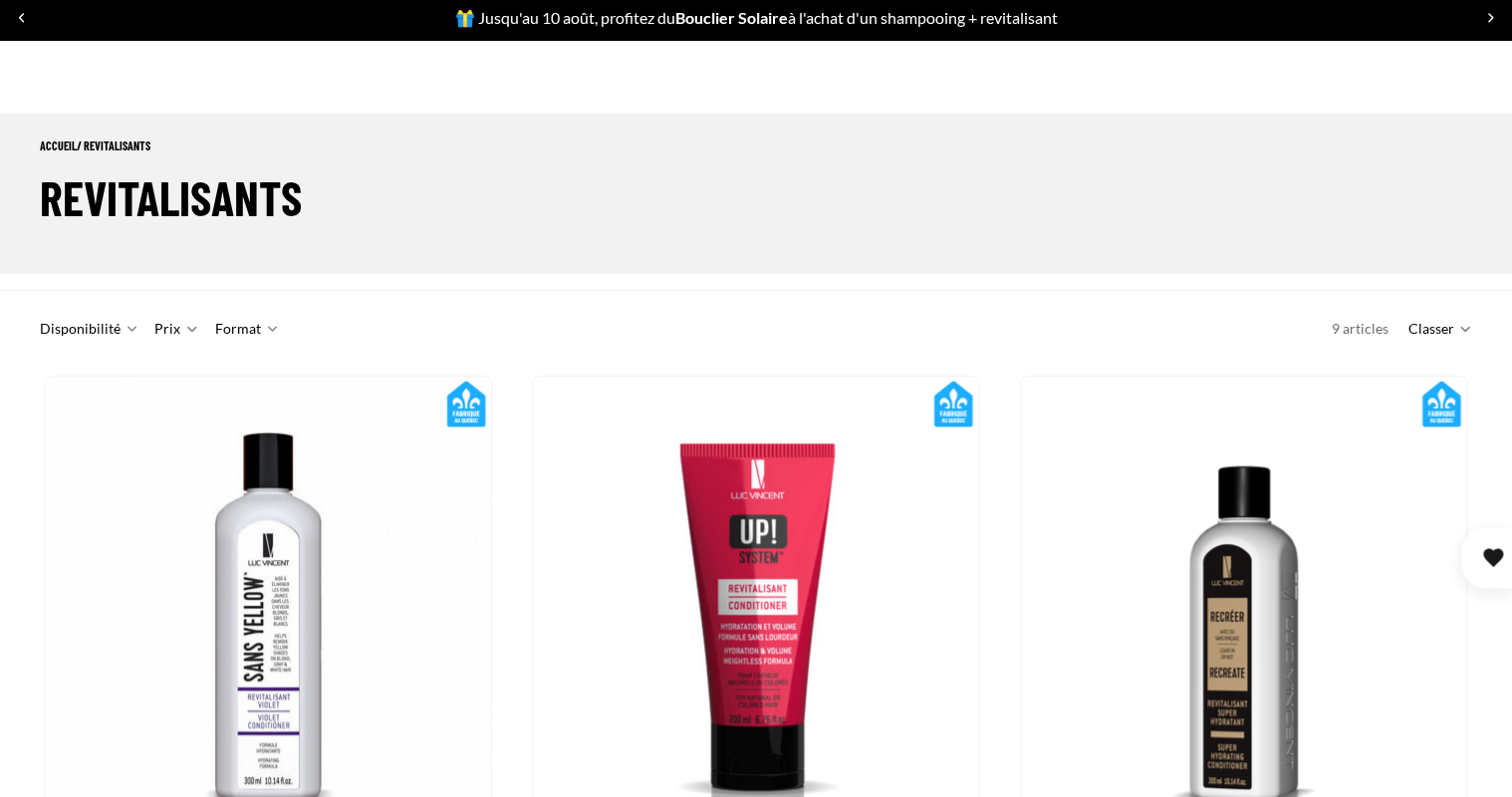 scroll, scrollTop: 199, scrollLeft: 0, axis: vertical 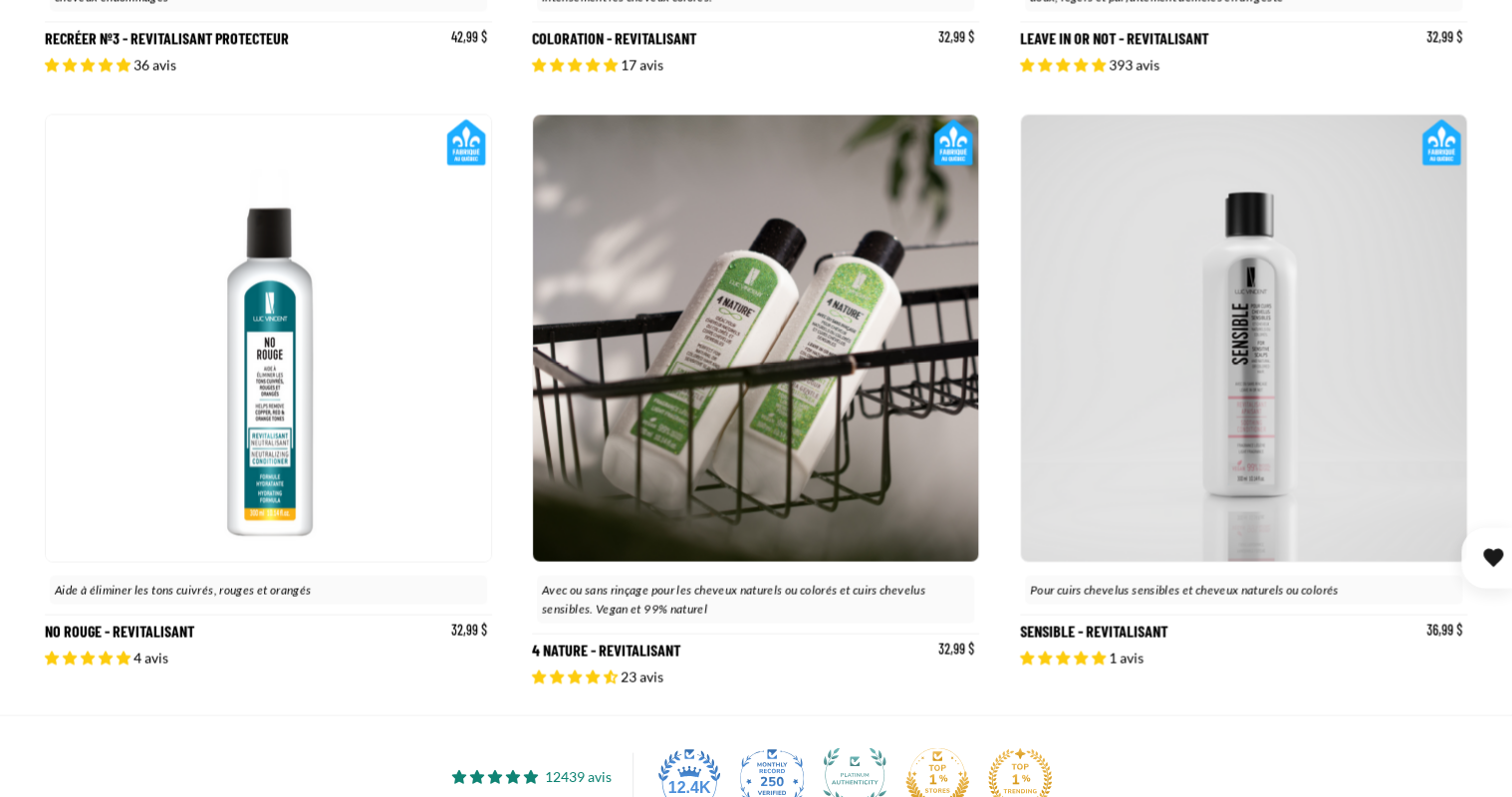 click 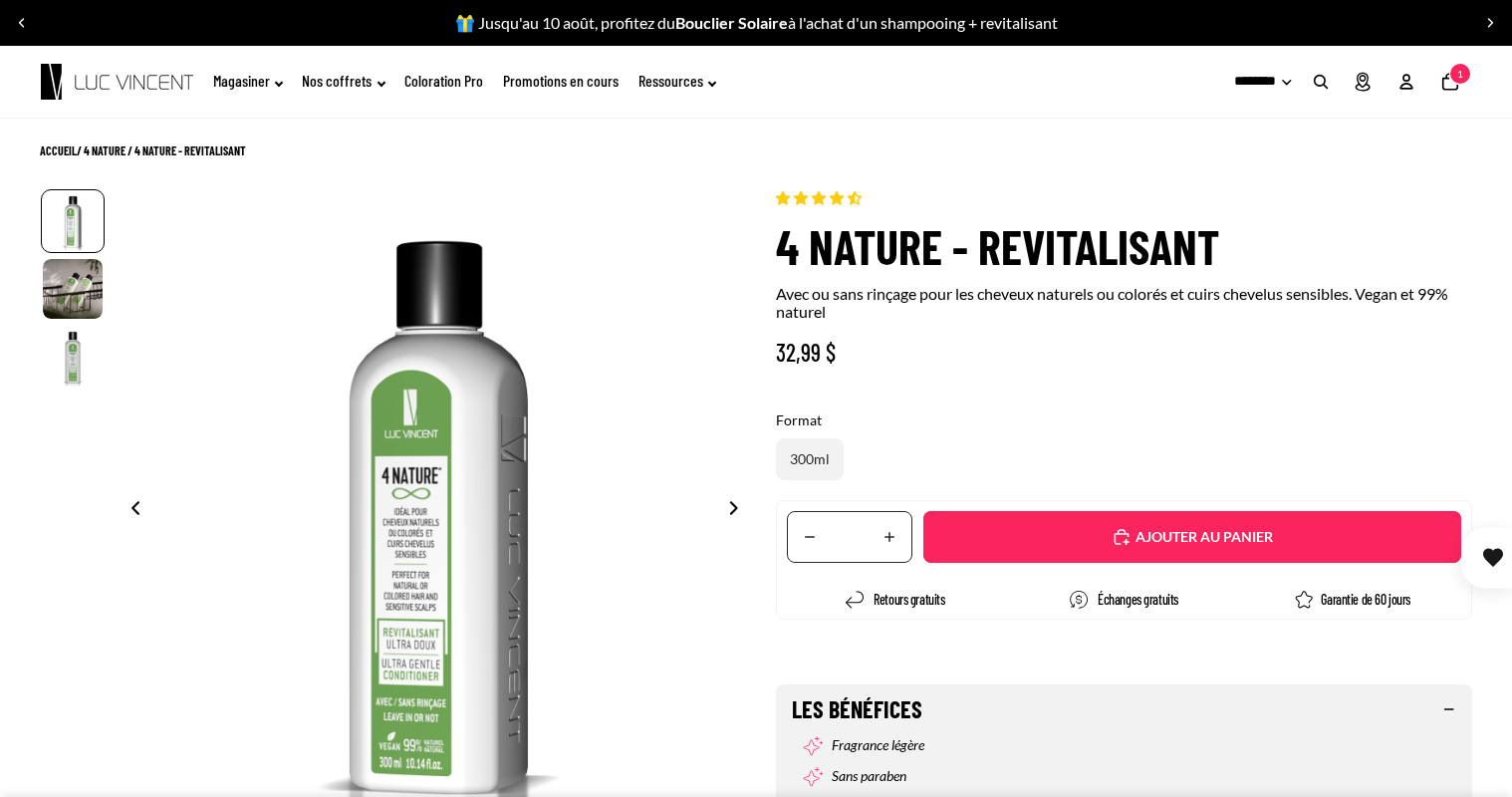 scroll, scrollTop: 0, scrollLeft: 0, axis: both 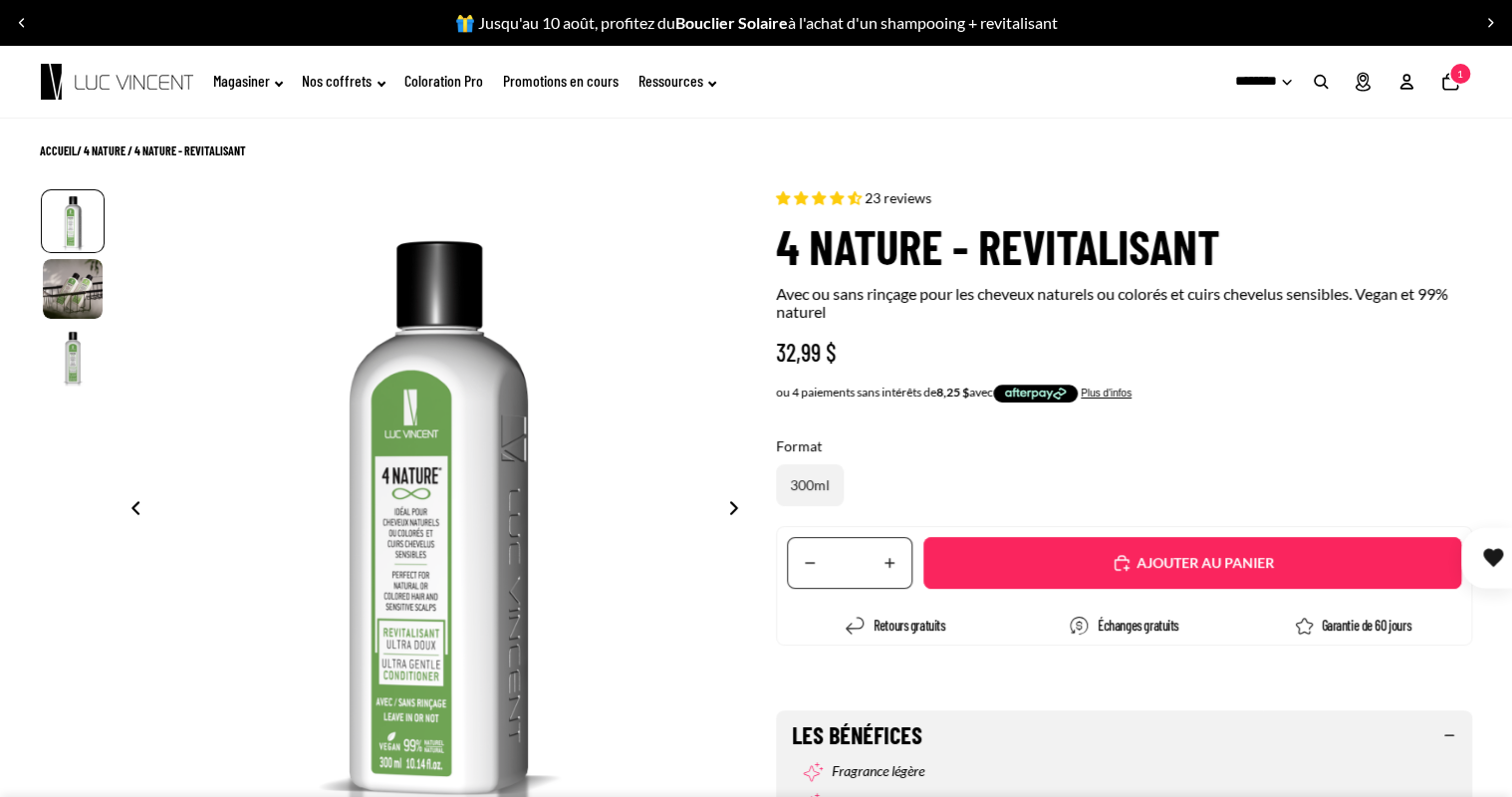 select on "**********" 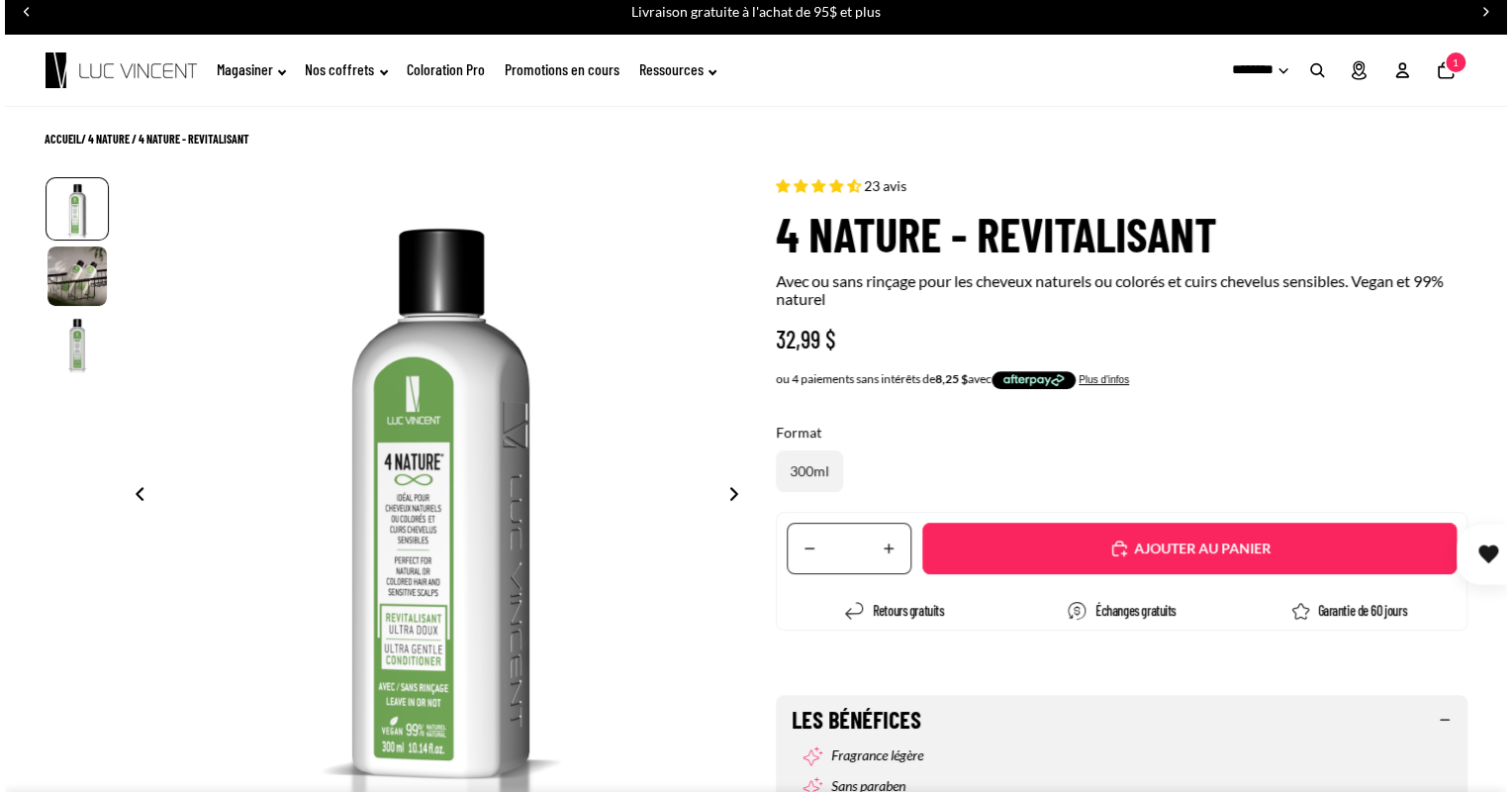 scroll, scrollTop: 0, scrollLeft: 0, axis: both 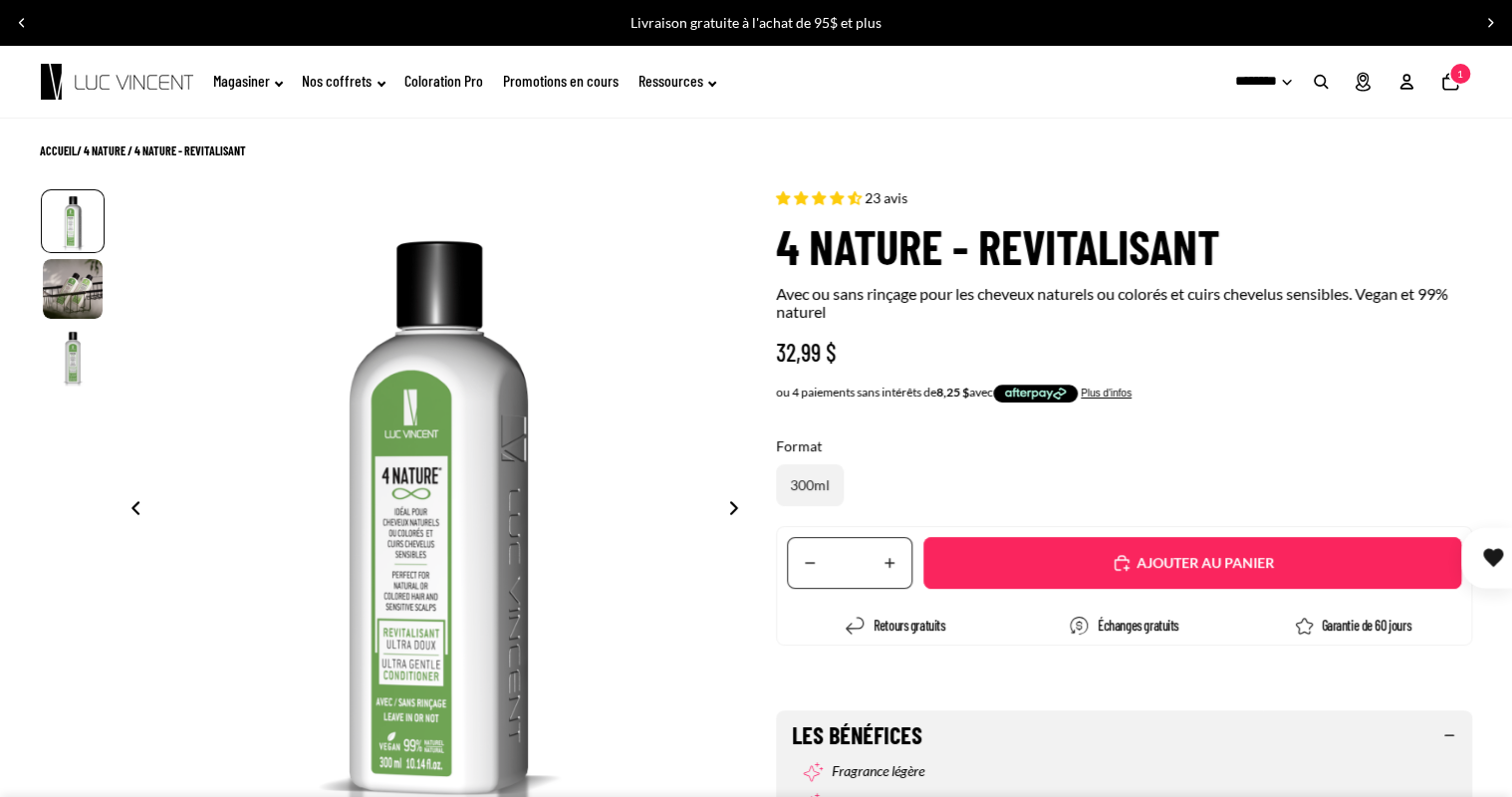 click on "Ajouté" at bounding box center (1202, 563) 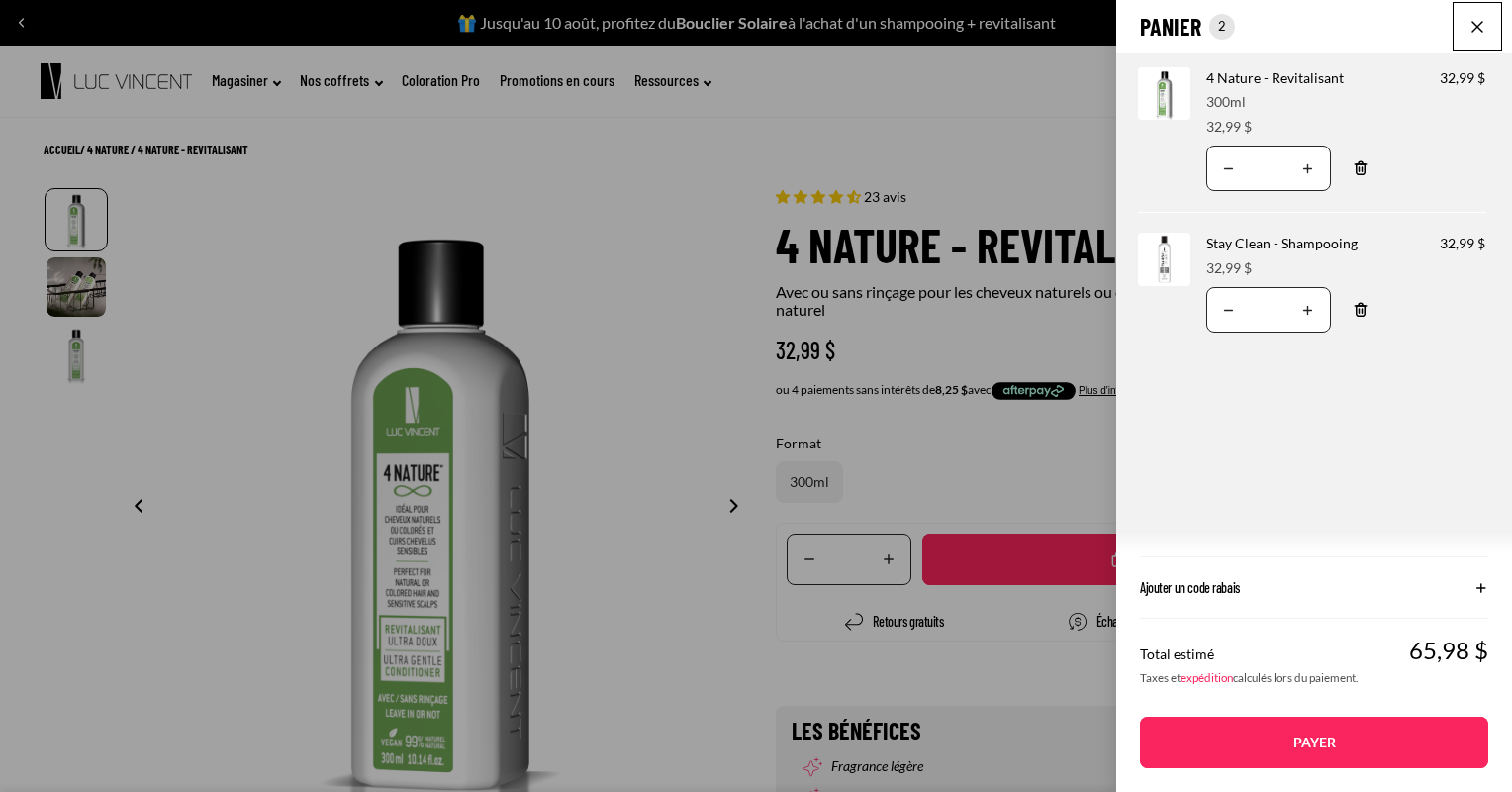 click on "Stay Clean - Shampooing" at bounding box center (1281, 243) 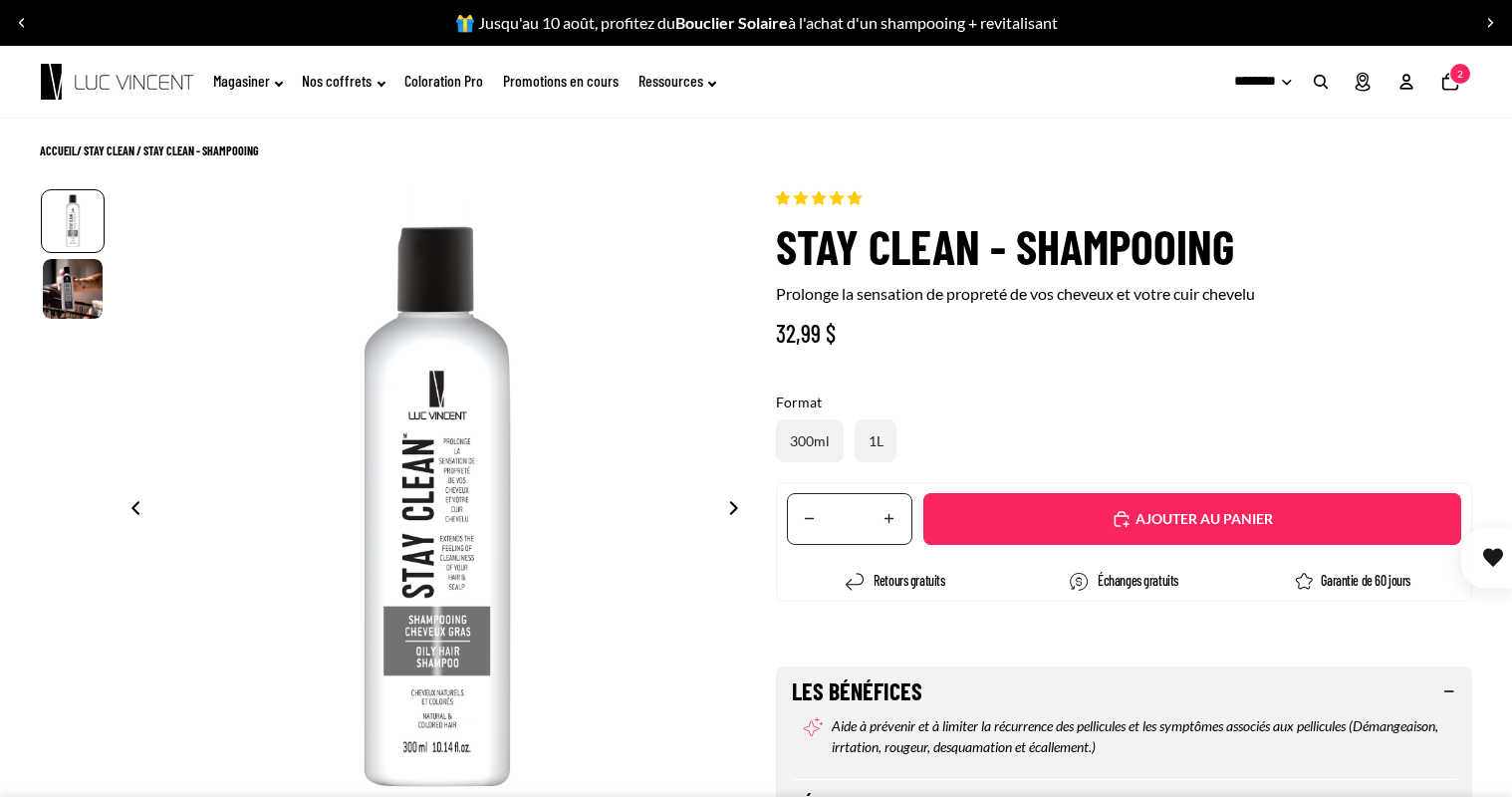scroll, scrollTop: 0, scrollLeft: 0, axis: both 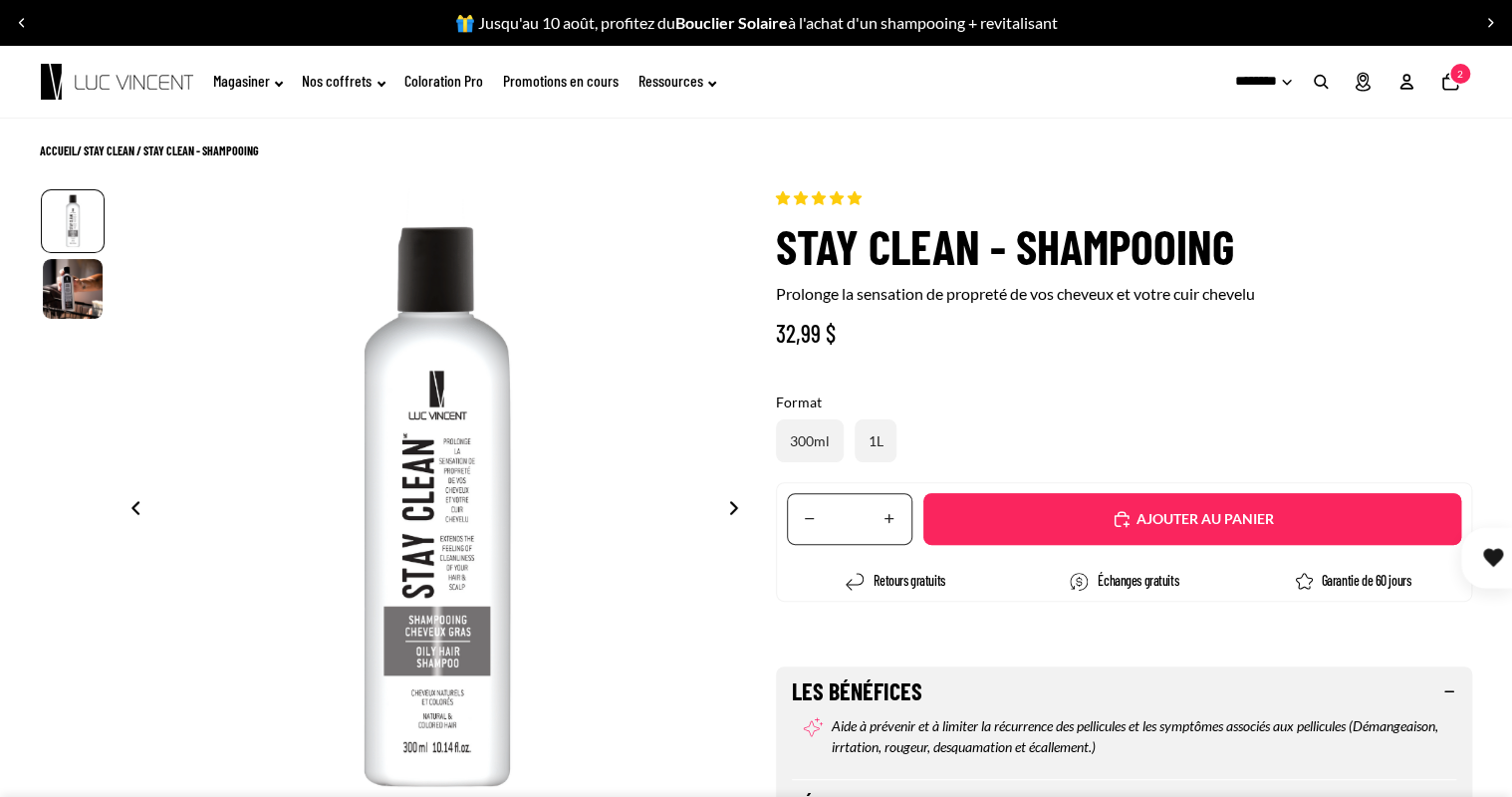 select on "**********" 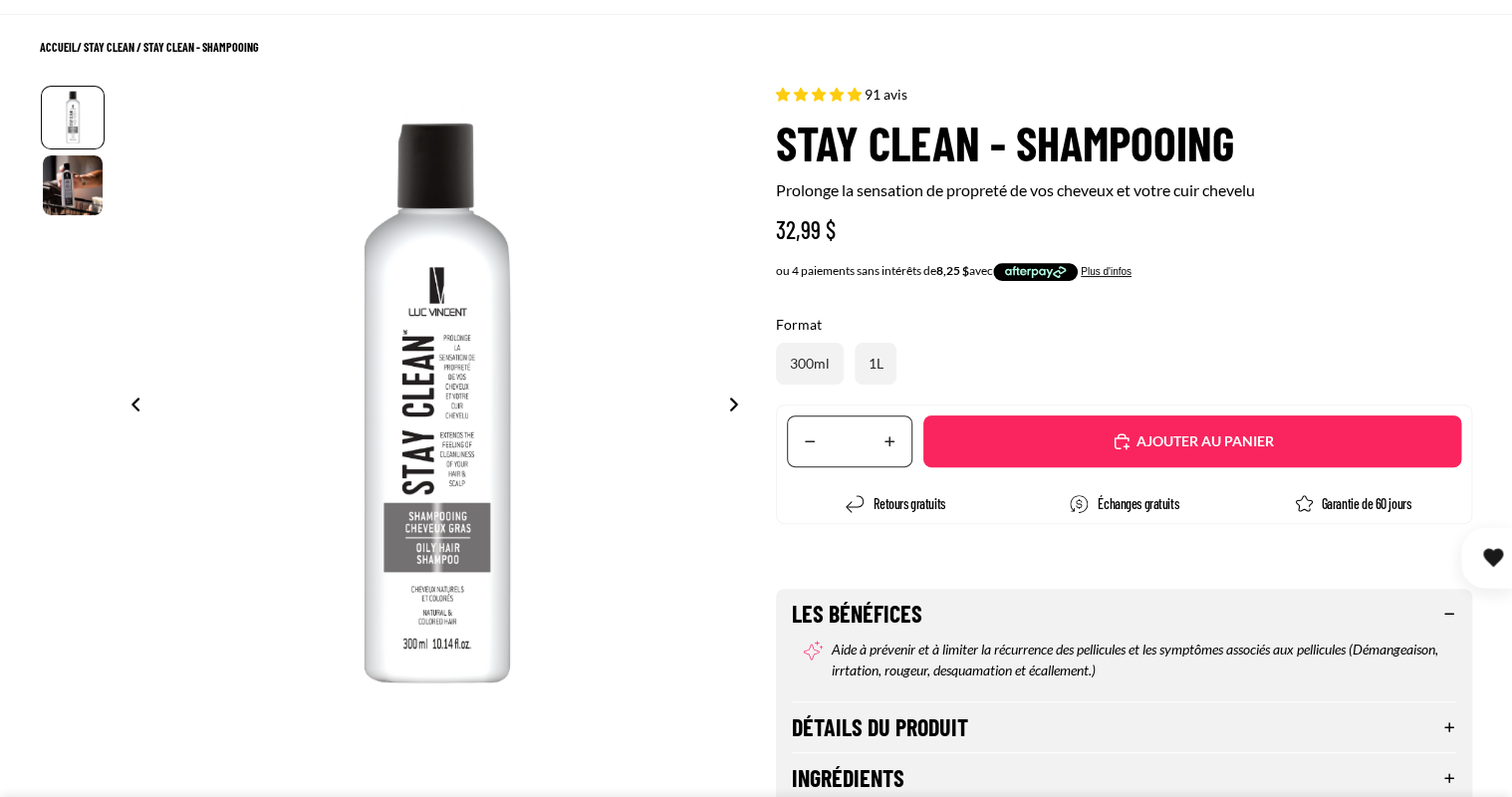 scroll, scrollTop: 0, scrollLeft: 0, axis: both 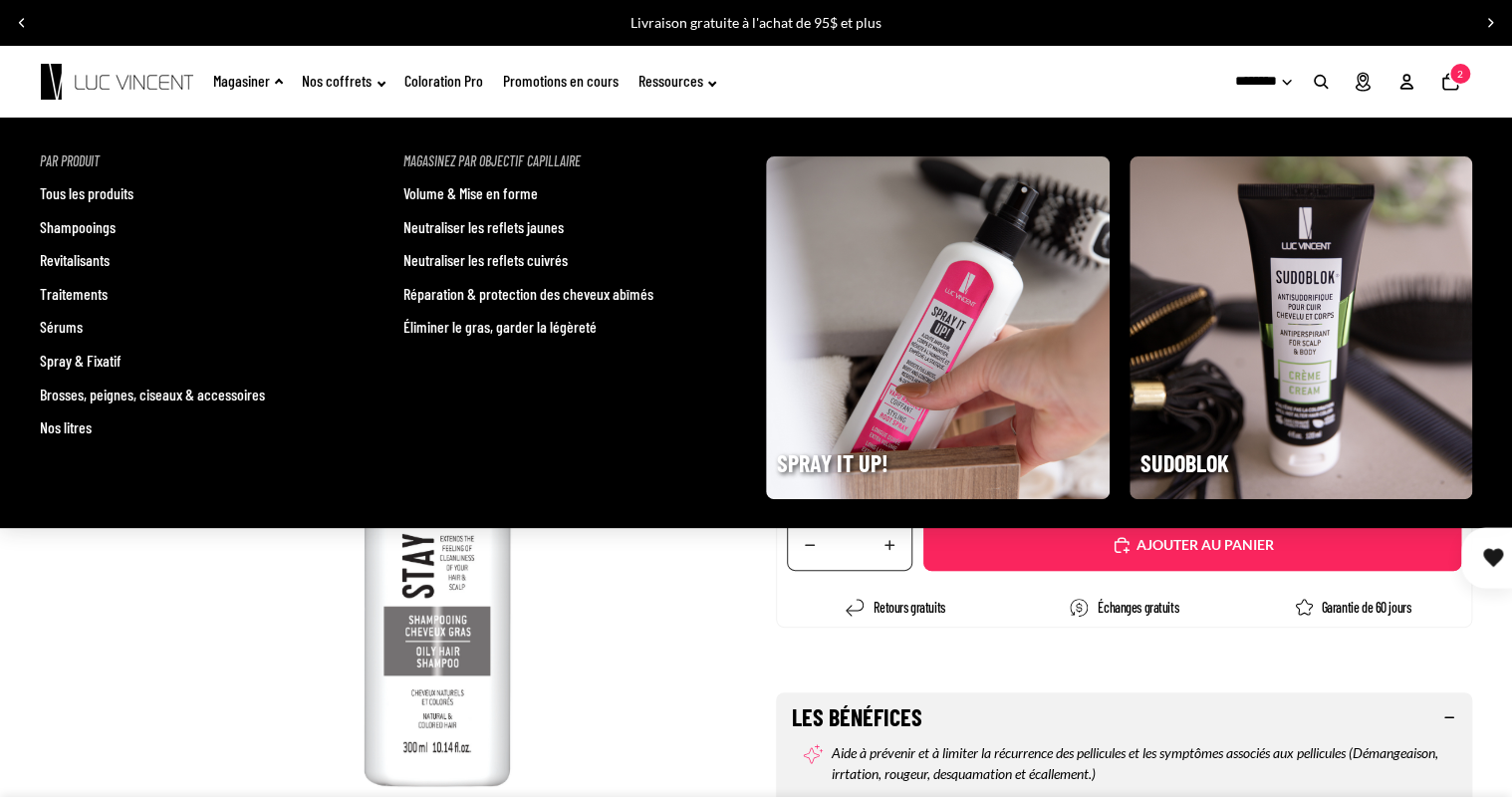 click on "Magasiner" 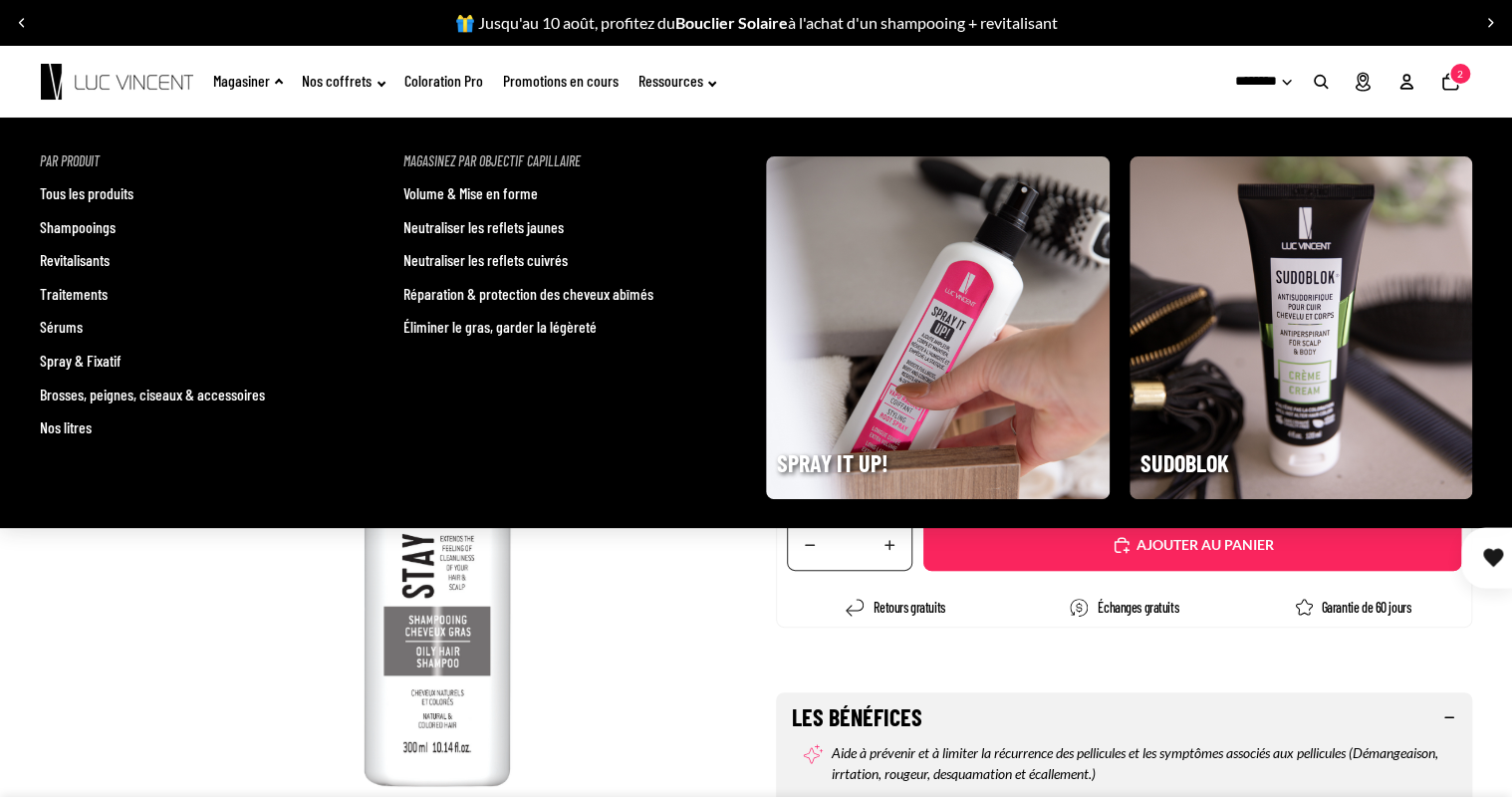 click on "Traitements" at bounding box center [74, 294] 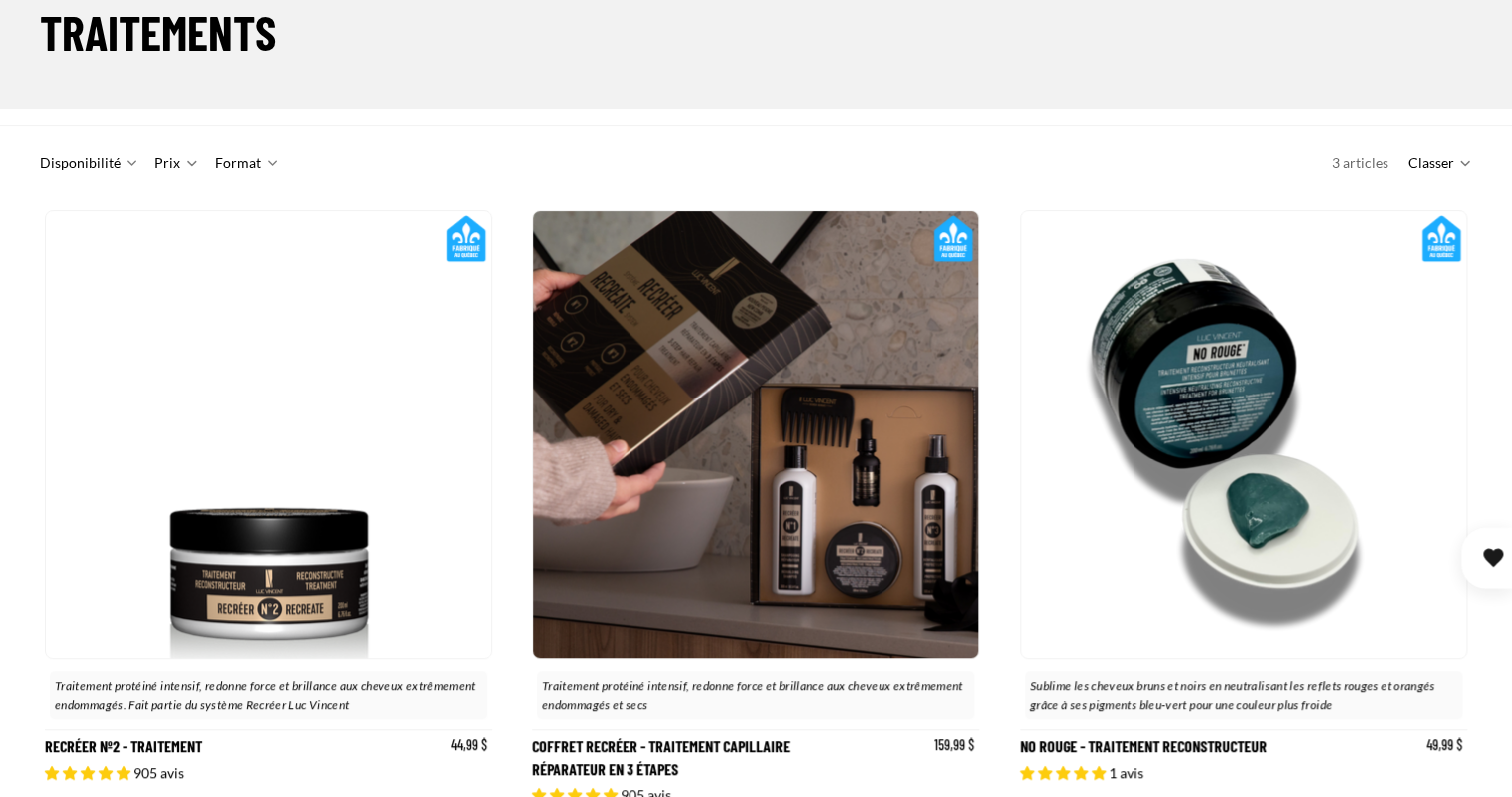 scroll, scrollTop: 299, scrollLeft: 0, axis: vertical 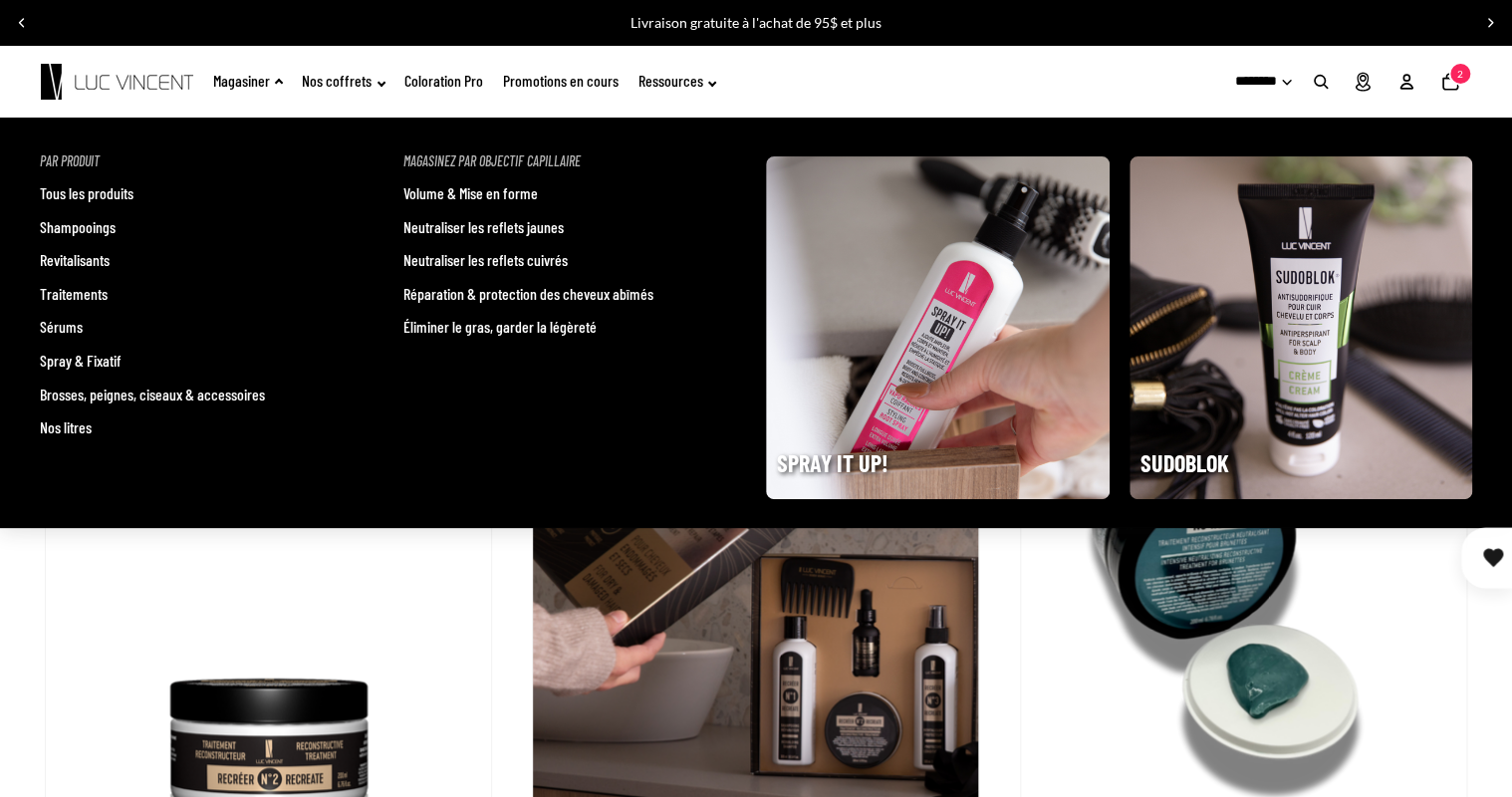 click on "Tous les produits" at bounding box center [87, 193] 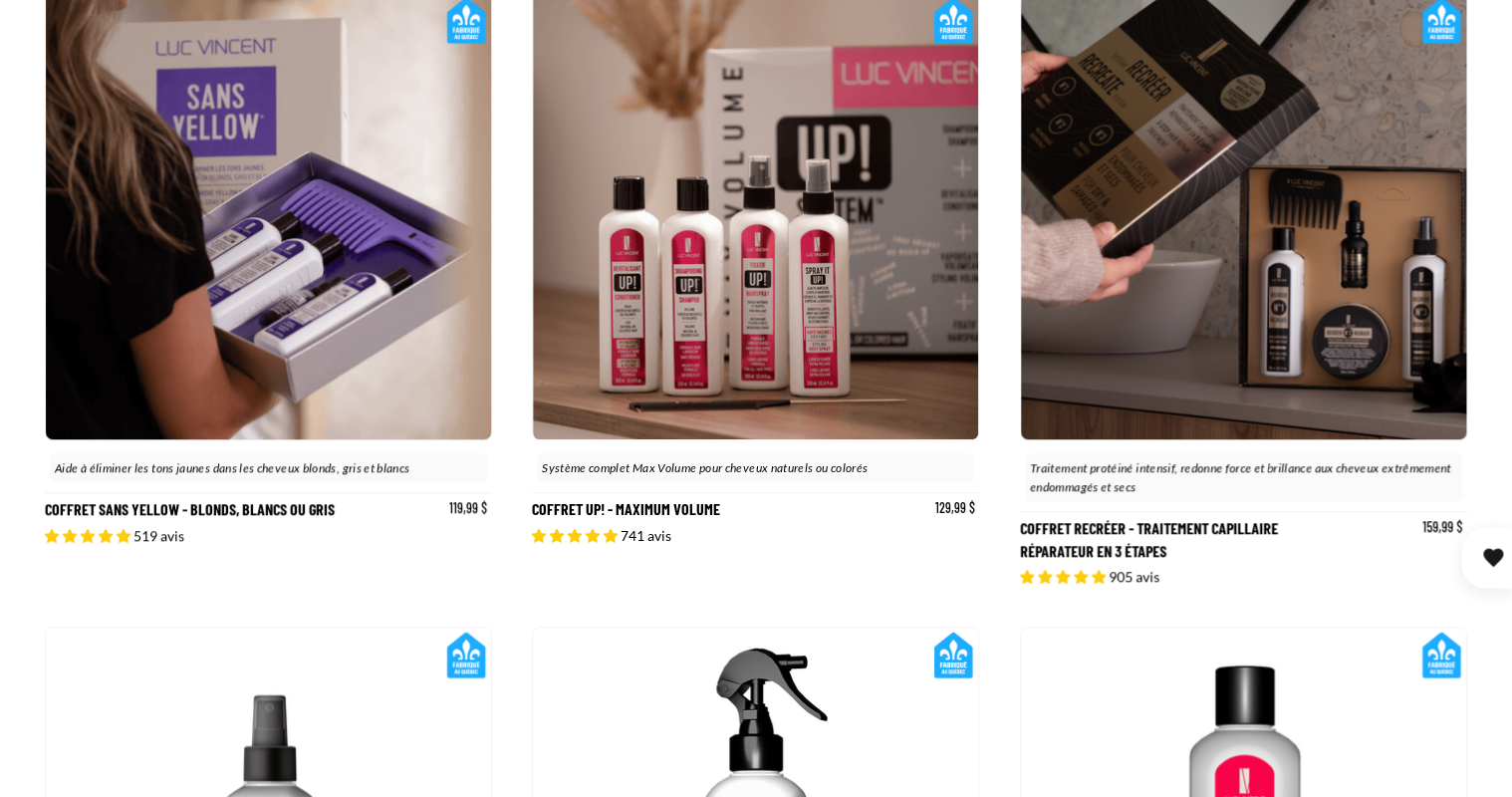 scroll, scrollTop: 996, scrollLeft: 0, axis: vertical 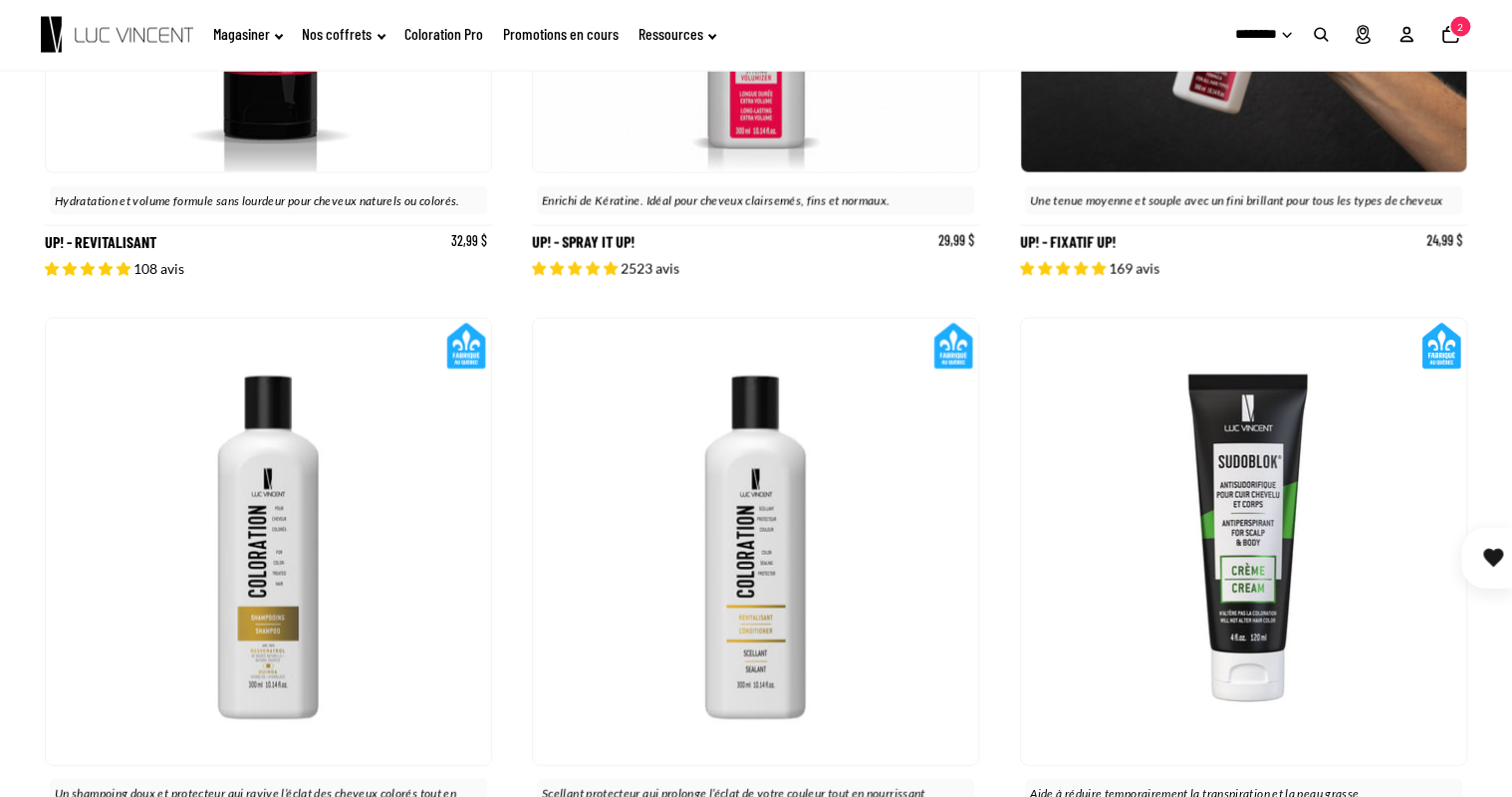 click on "Nombre total d'articles dans le panier: 2
2" 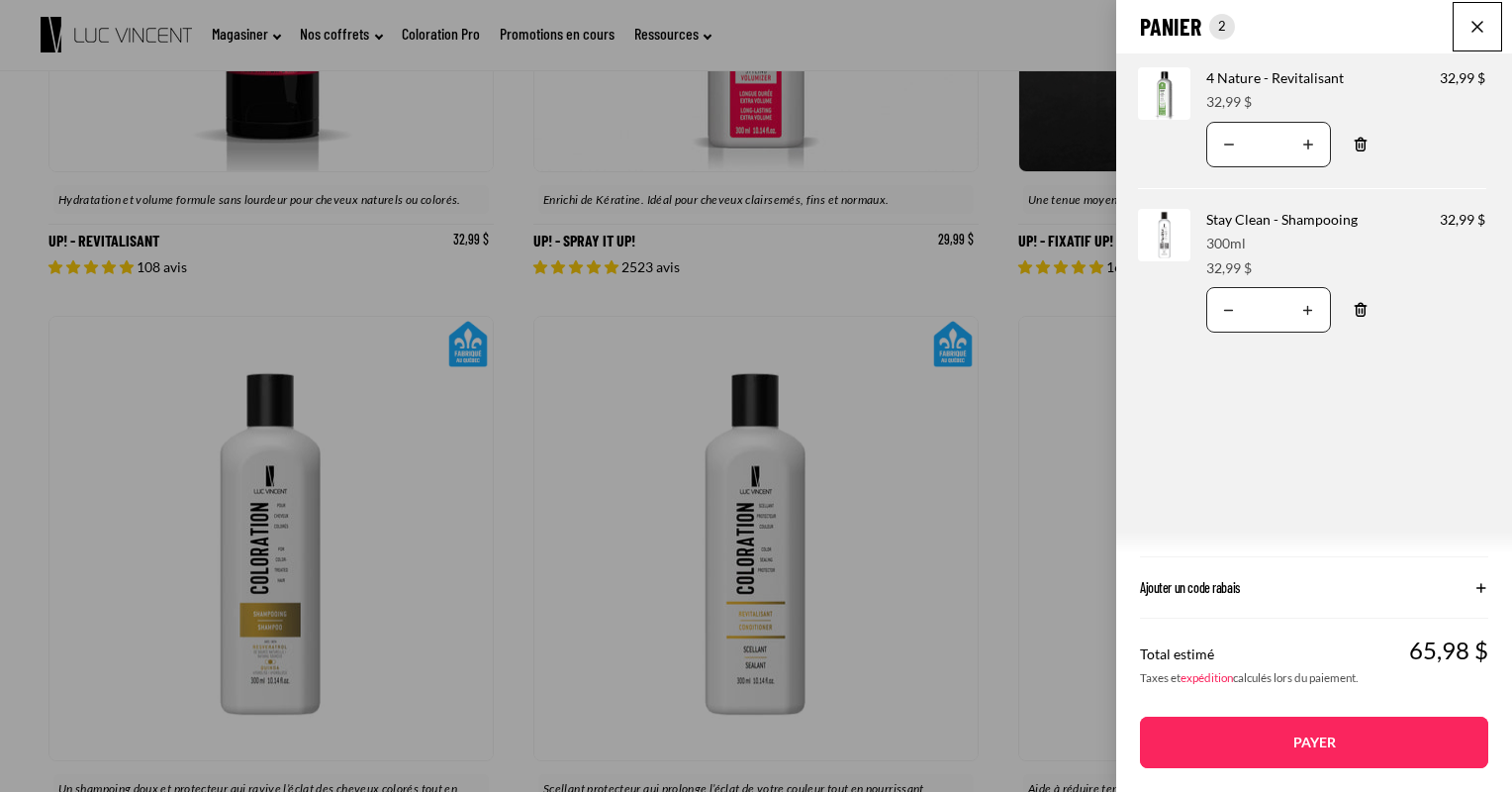 click on "Payer" at bounding box center (1314, 742) 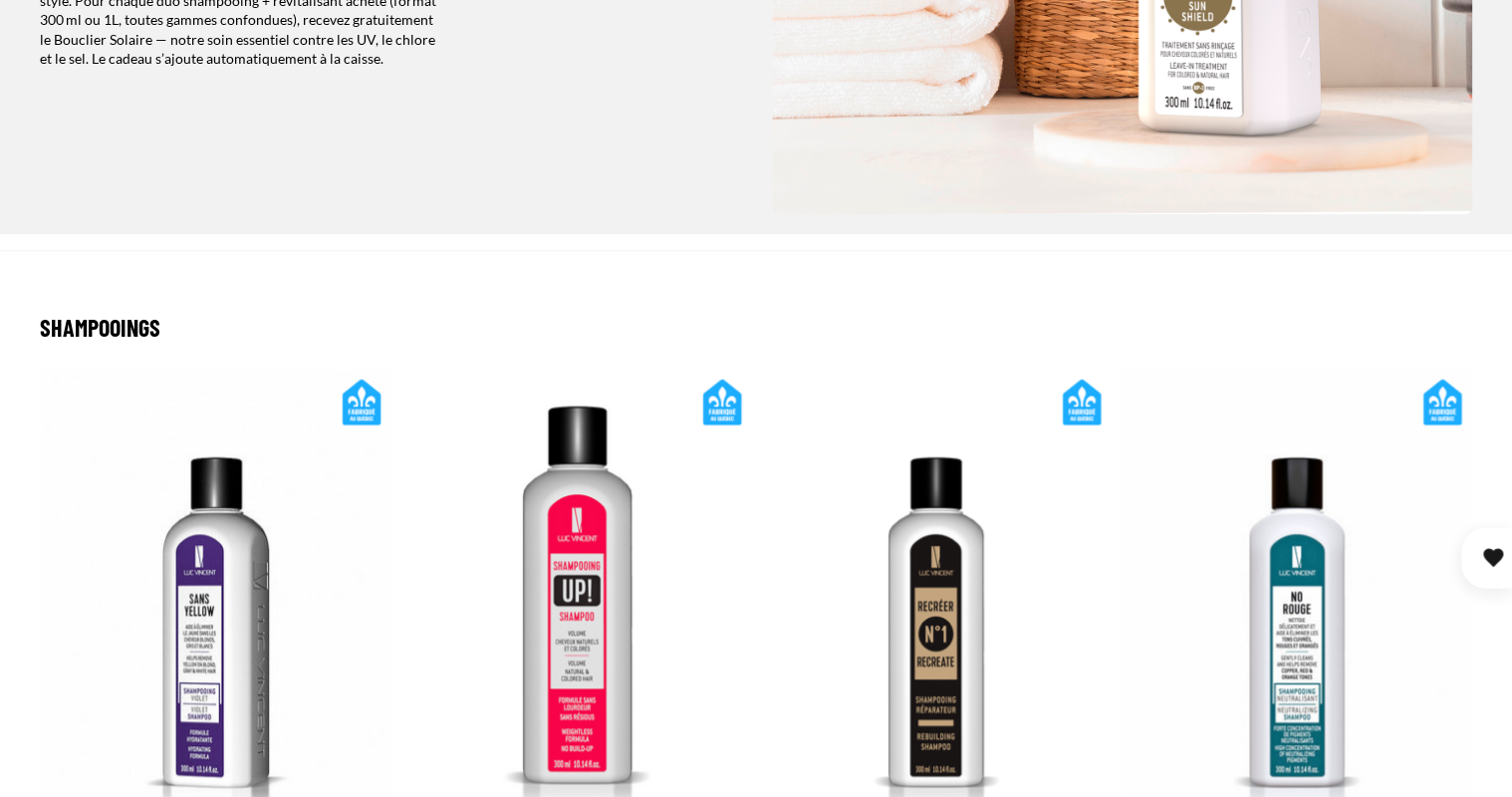 scroll, scrollTop: 974, scrollLeft: 0, axis: vertical 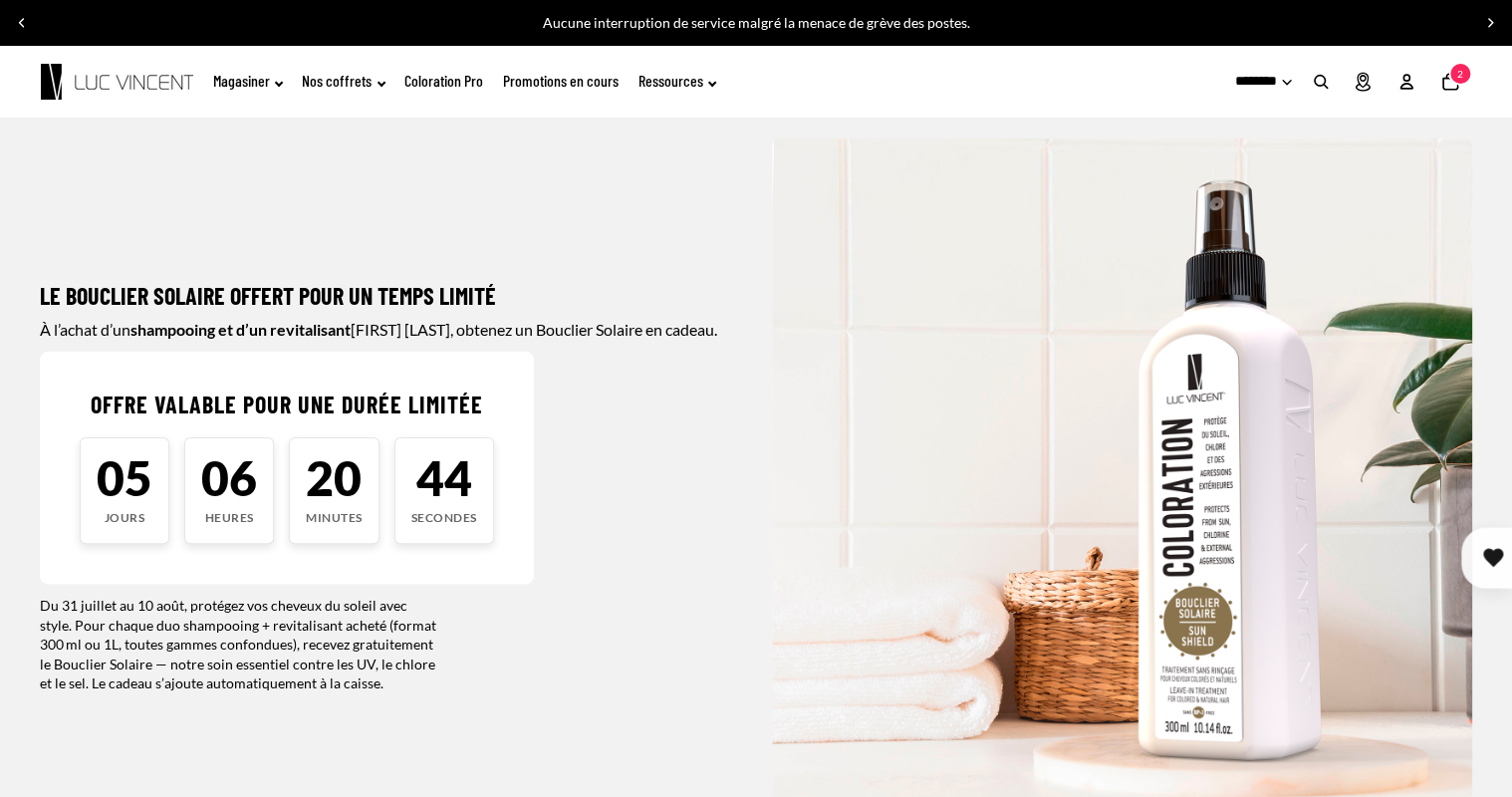 click at bounding box center [1122, 488] 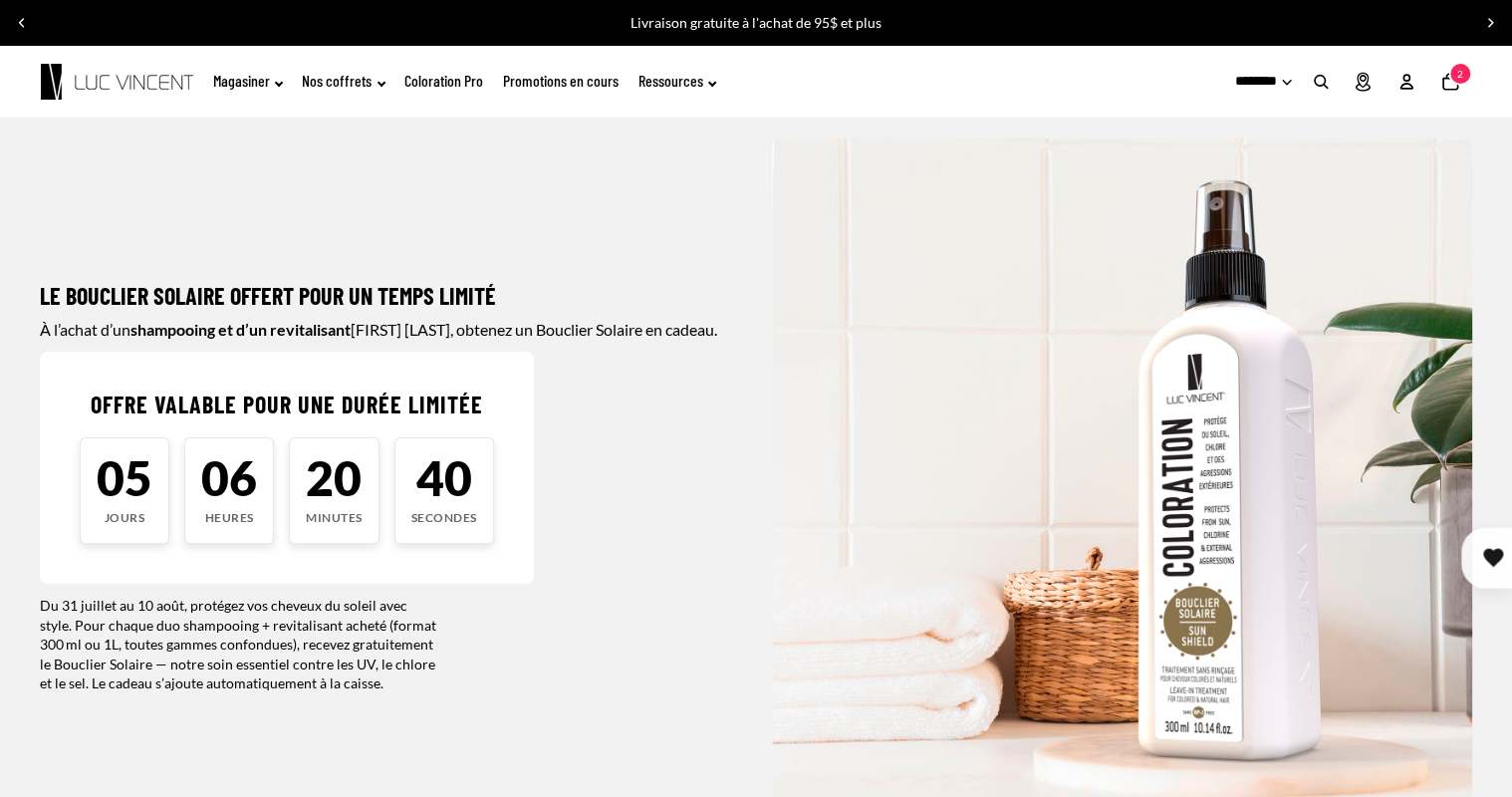 click at bounding box center (1122, 488) 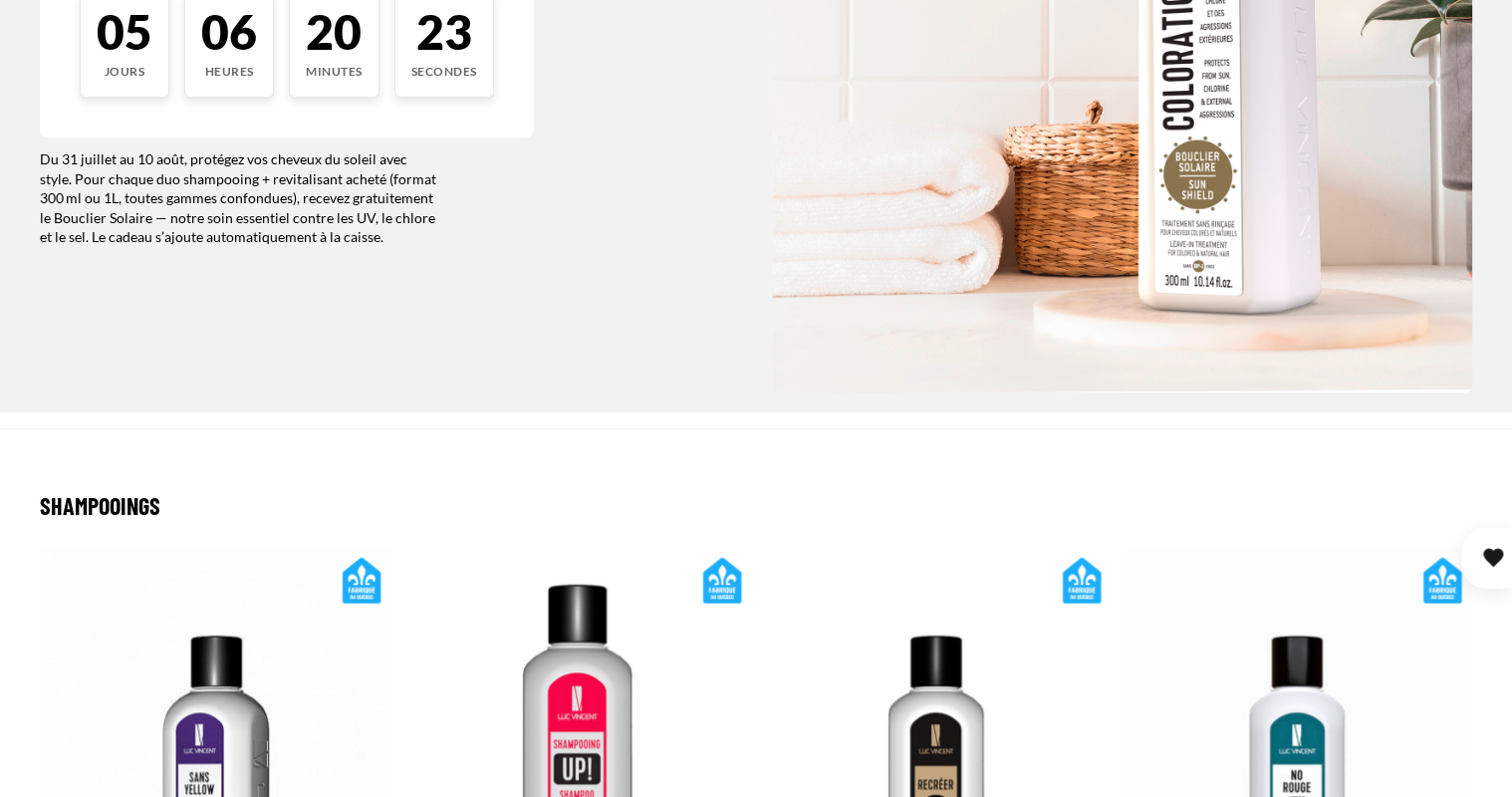 scroll, scrollTop: 580, scrollLeft: 0, axis: vertical 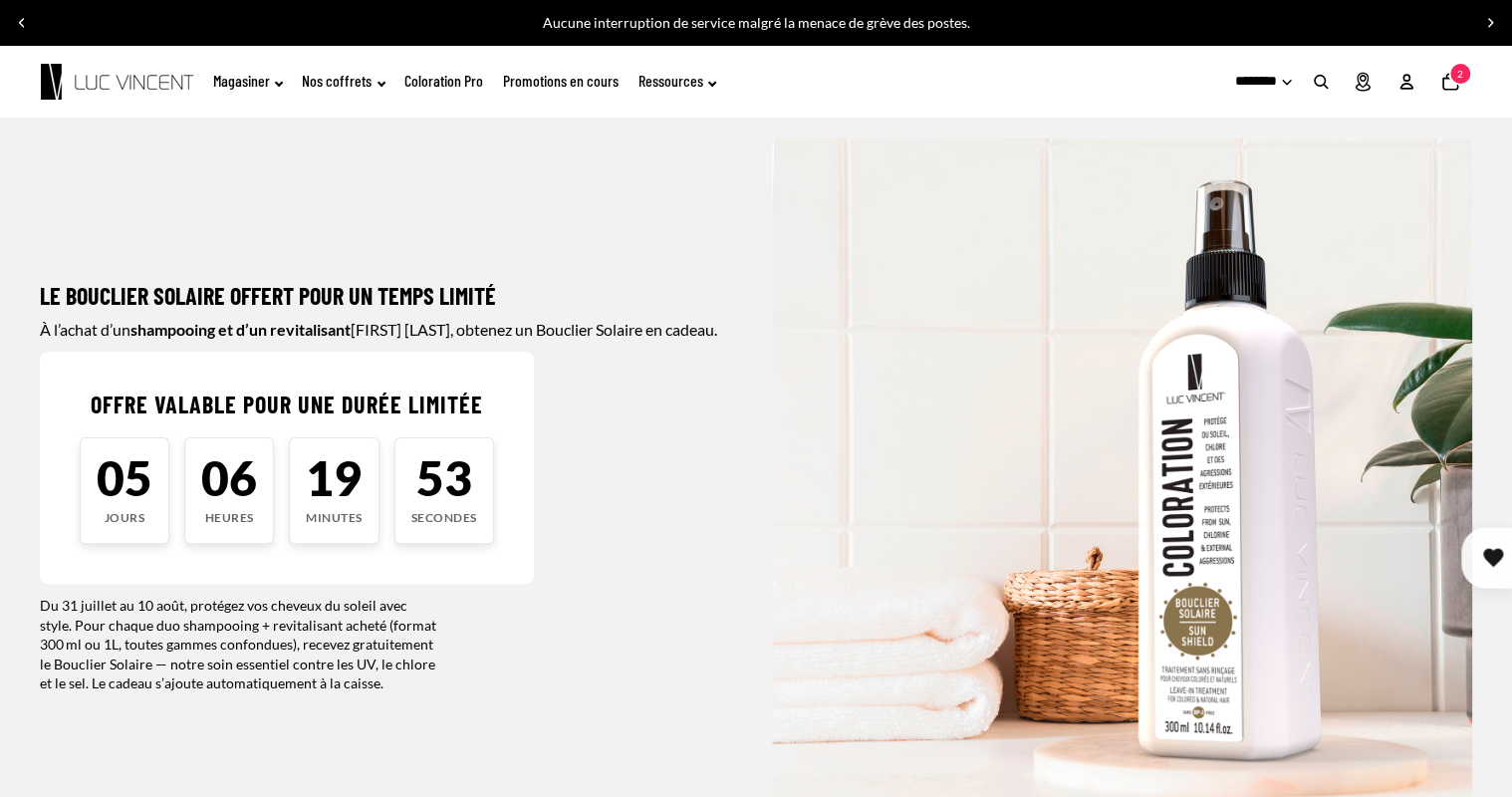 click on "Promotions en cours" 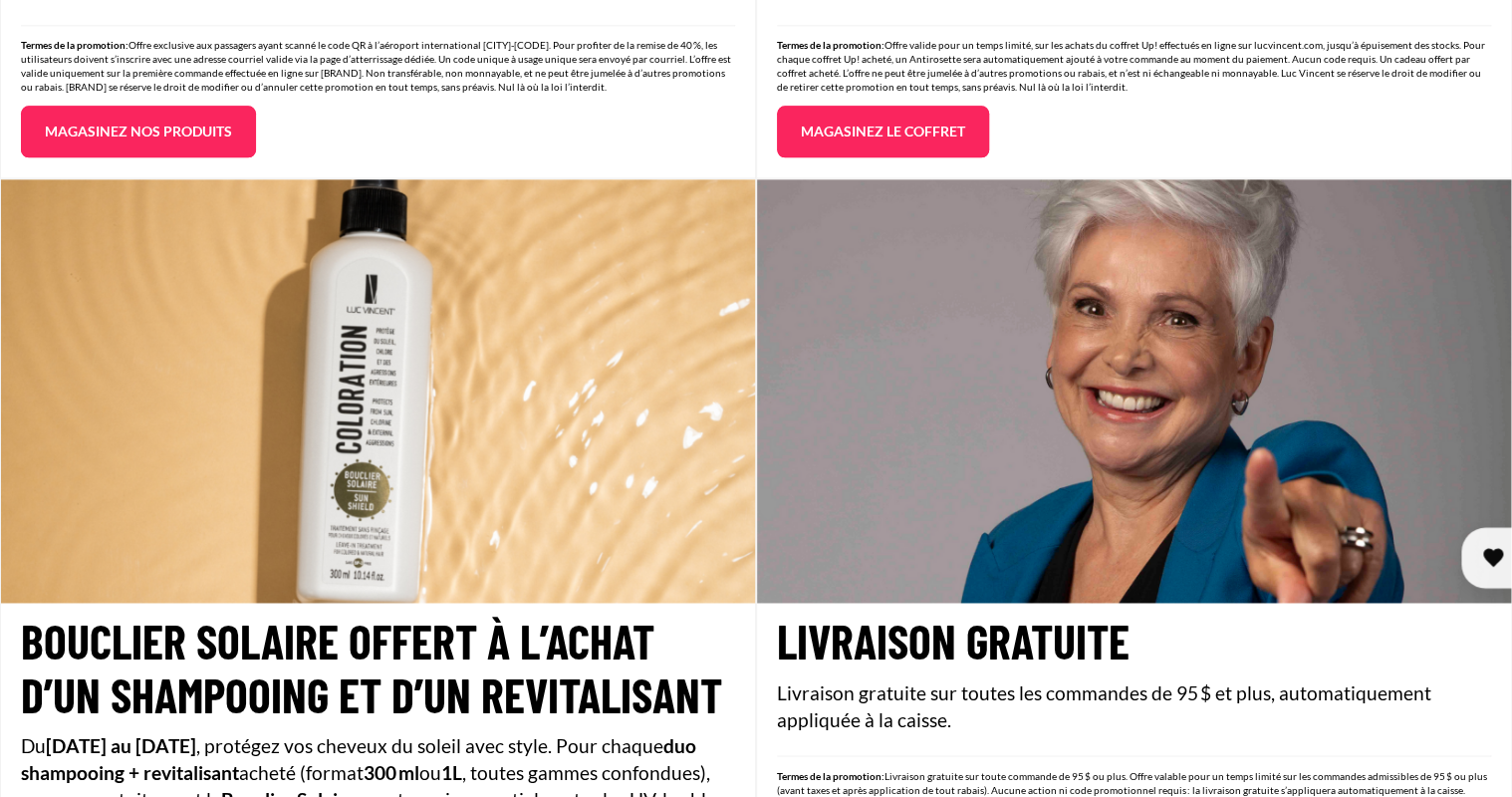scroll, scrollTop: 1395, scrollLeft: 0, axis: vertical 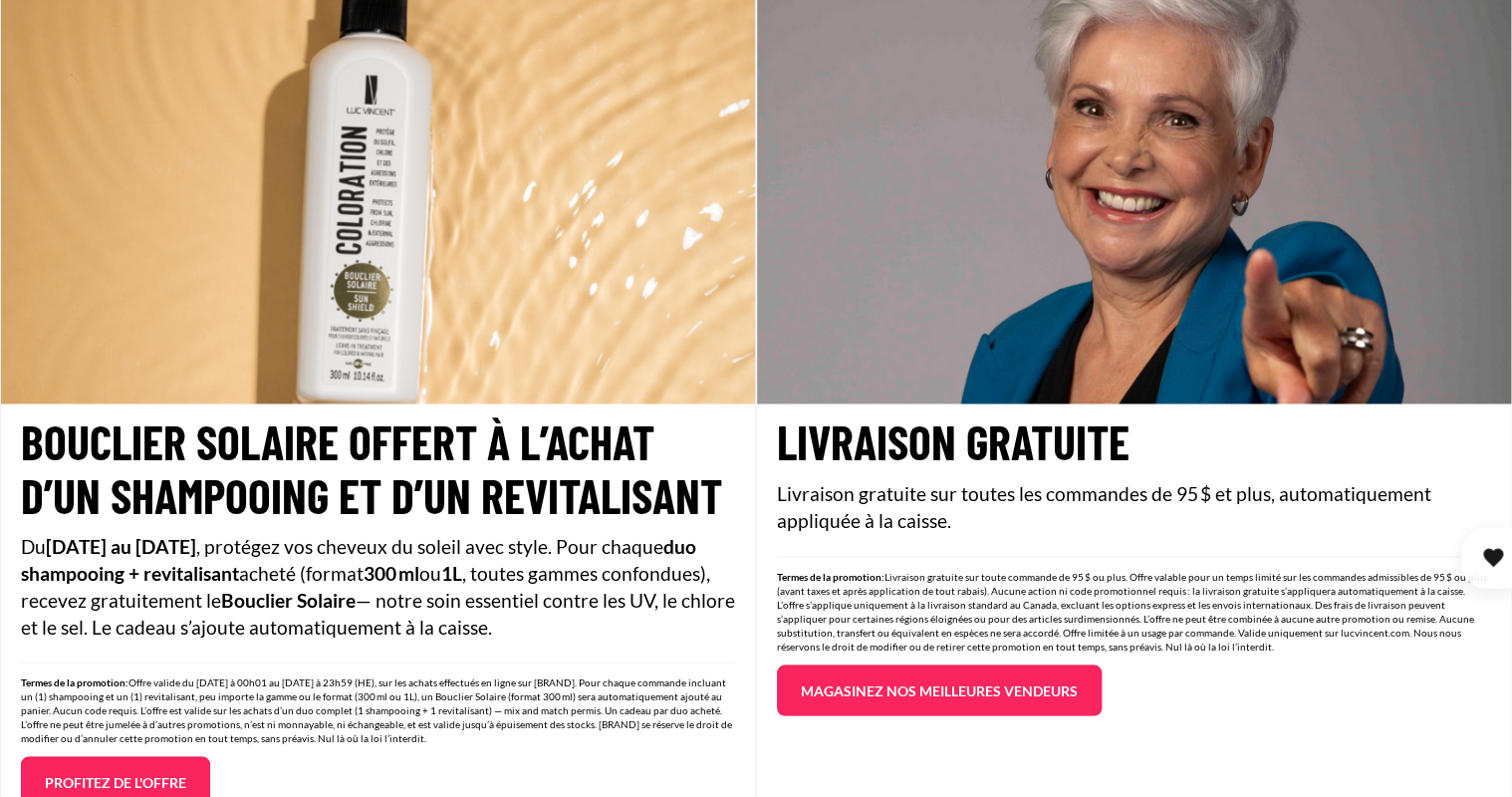 click on "Profitez de l'offre" at bounding box center (116, 782) 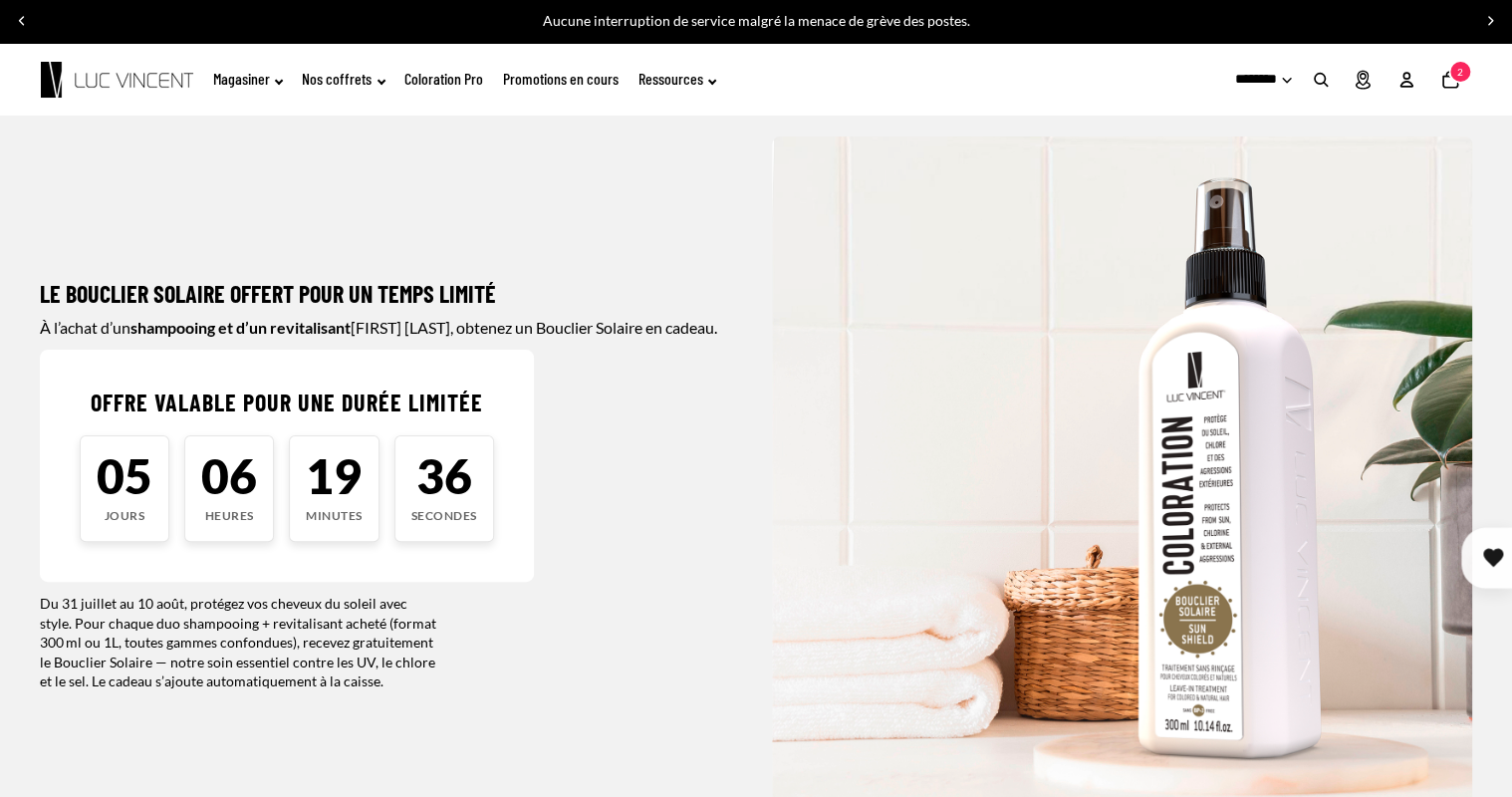 scroll, scrollTop: 0, scrollLeft: 0, axis: both 